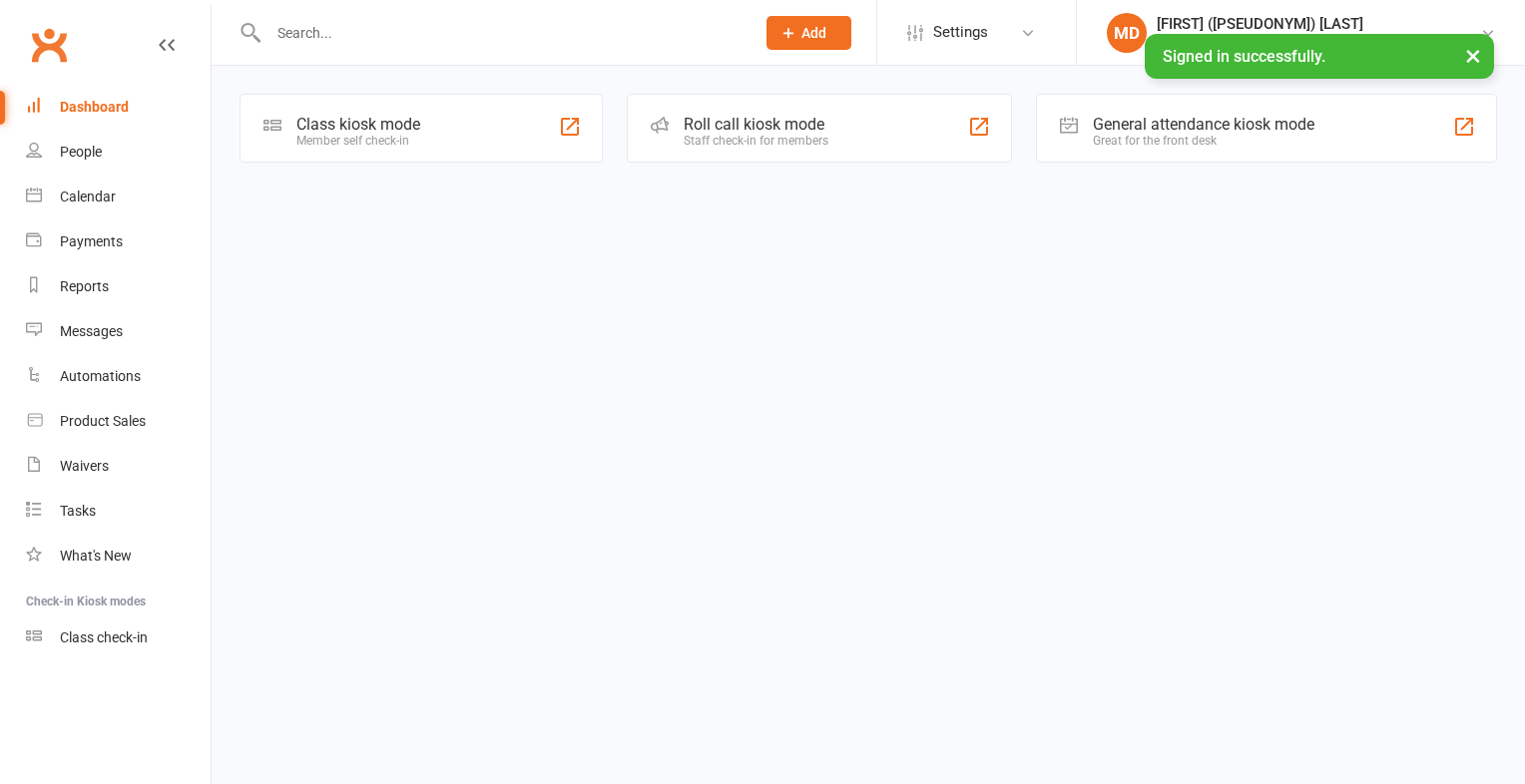 scroll, scrollTop: 0, scrollLeft: 0, axis: both 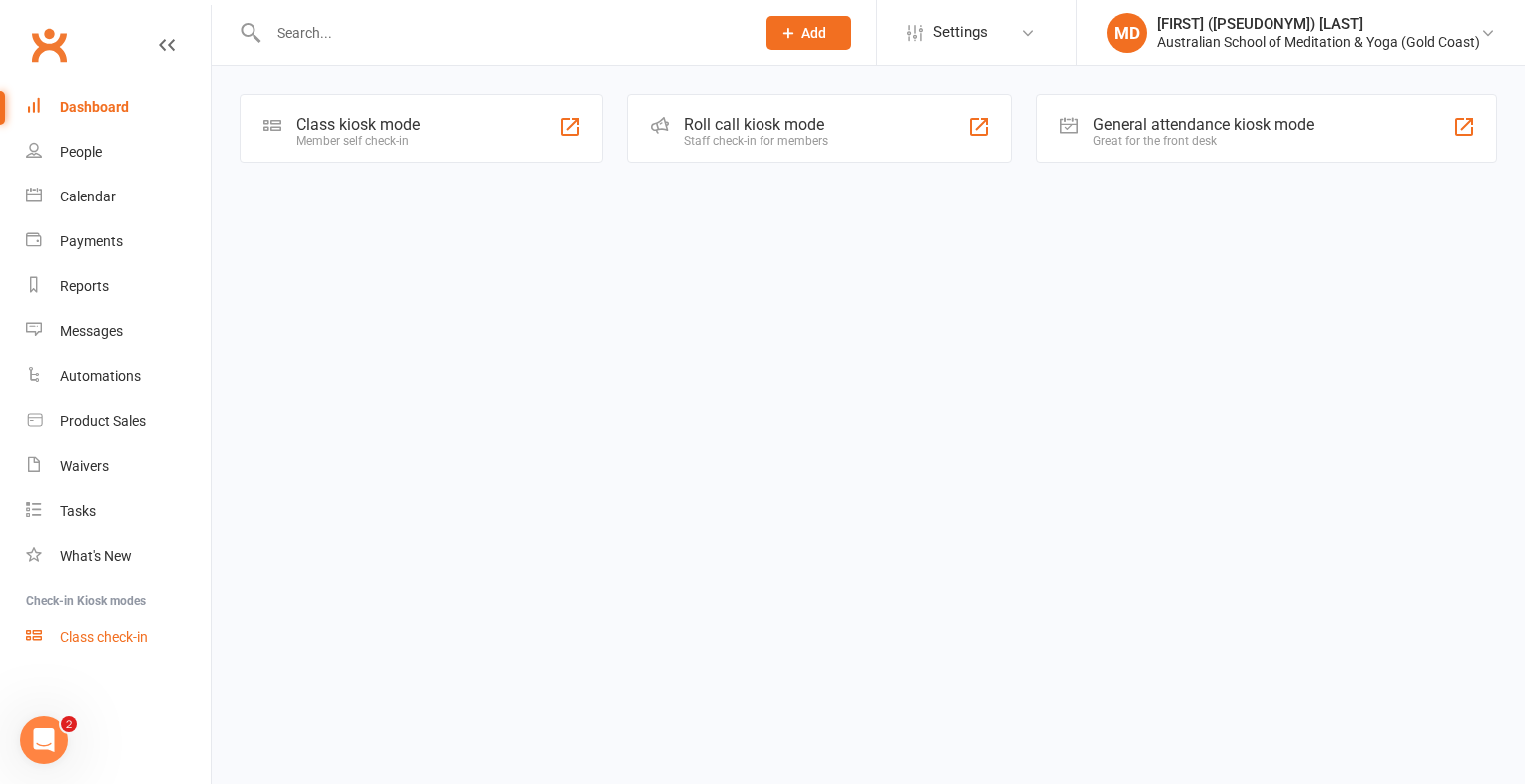 click on "Class check-in" at bounding box center (104, 637) 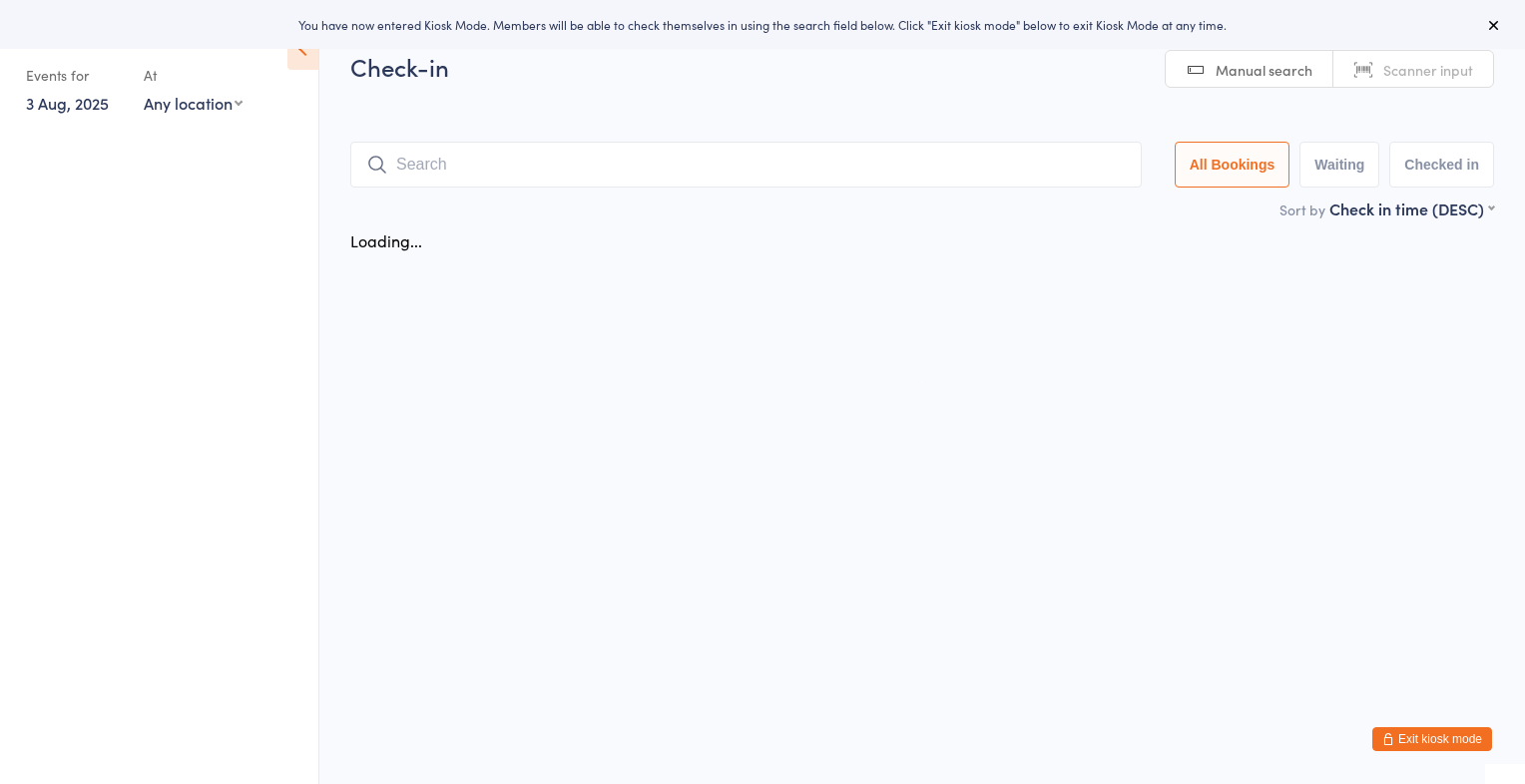 scroll, scrollTop: 0, scrollLeft: 0, axis: both 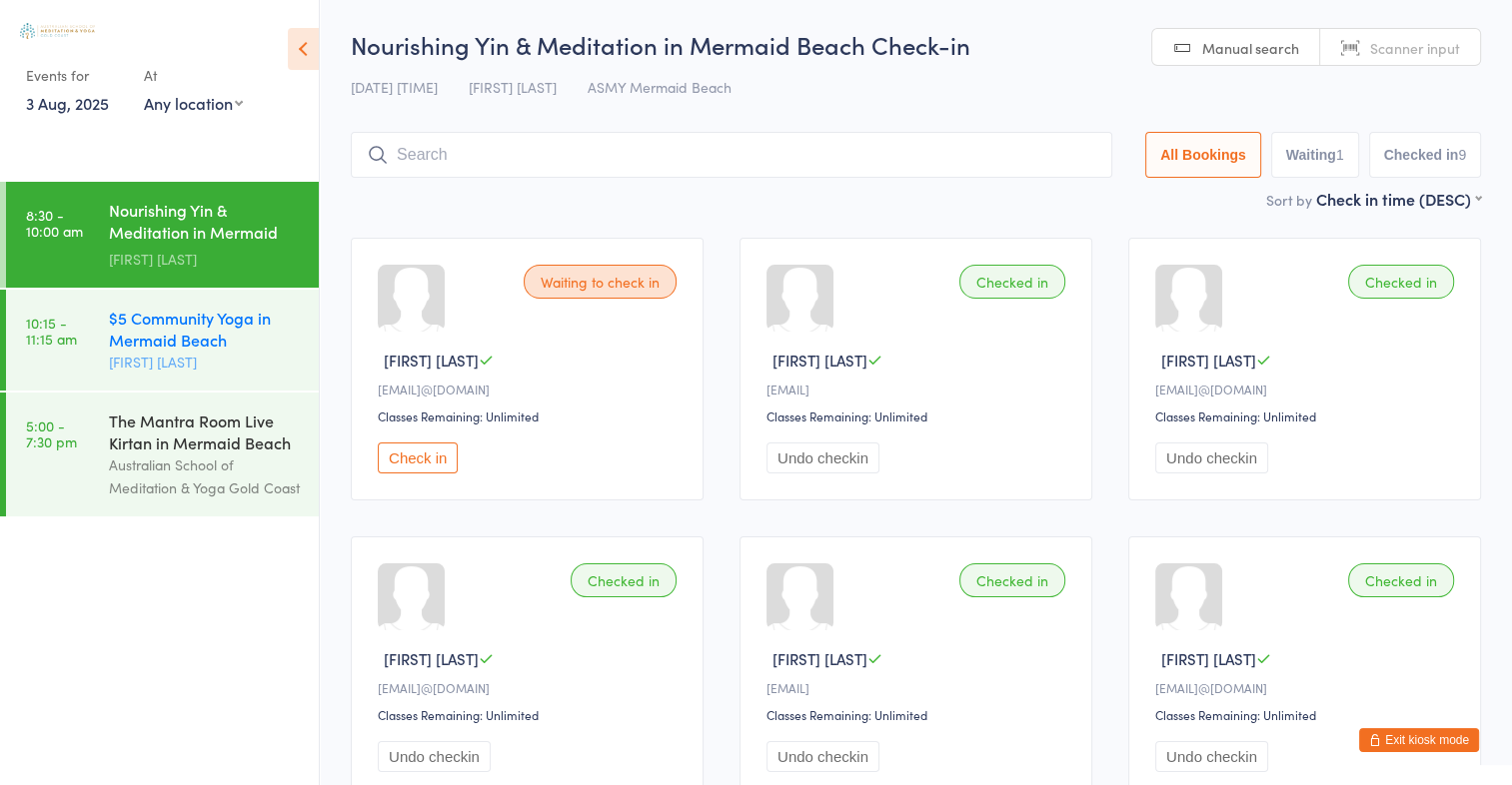 click on "$5 Community Yoga in Mermaid Beach" at bounding box center [205, 329] 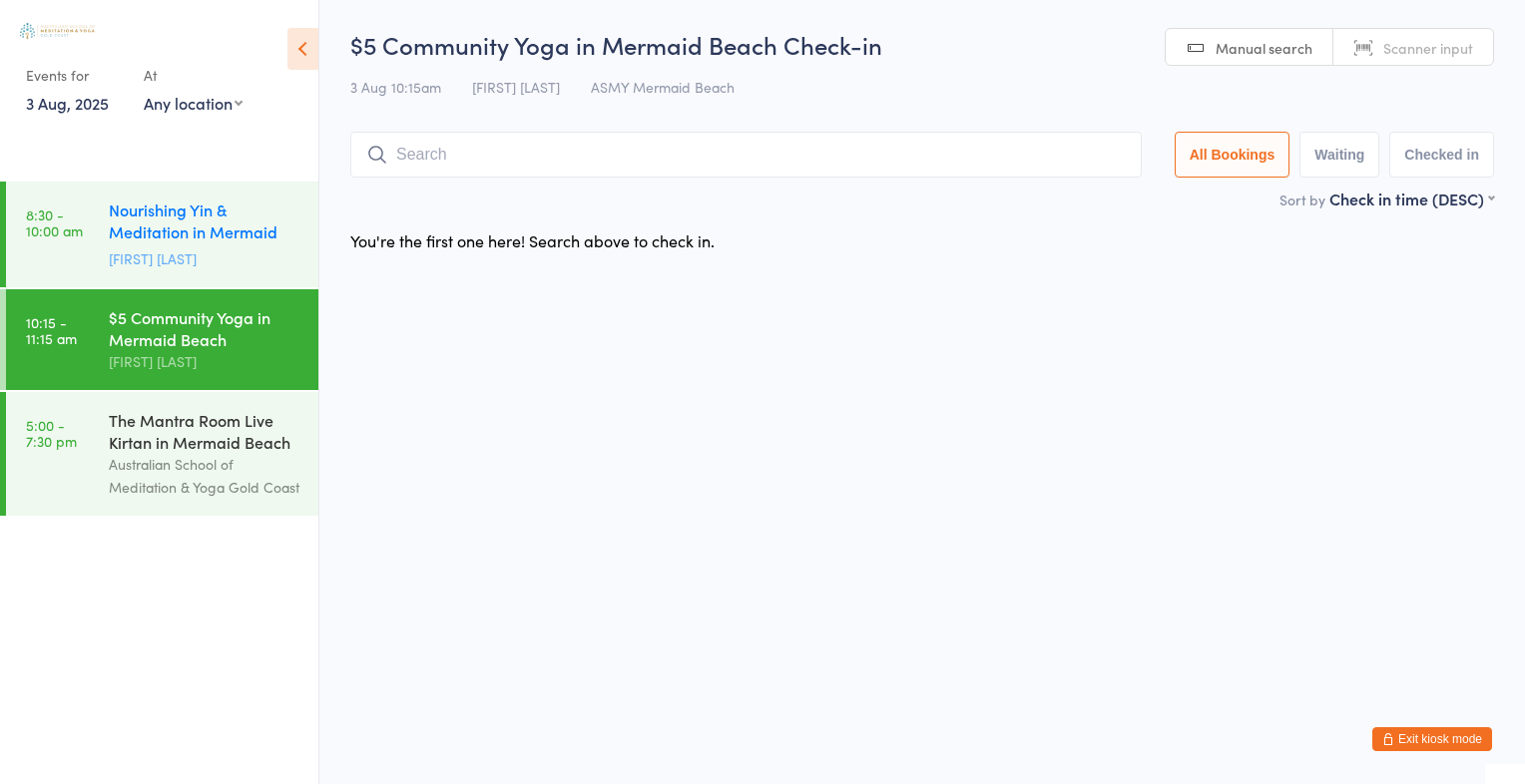 click on "Nourishing Yin & Meditation in Mermaid Beach" at bounding box center [205, 222] 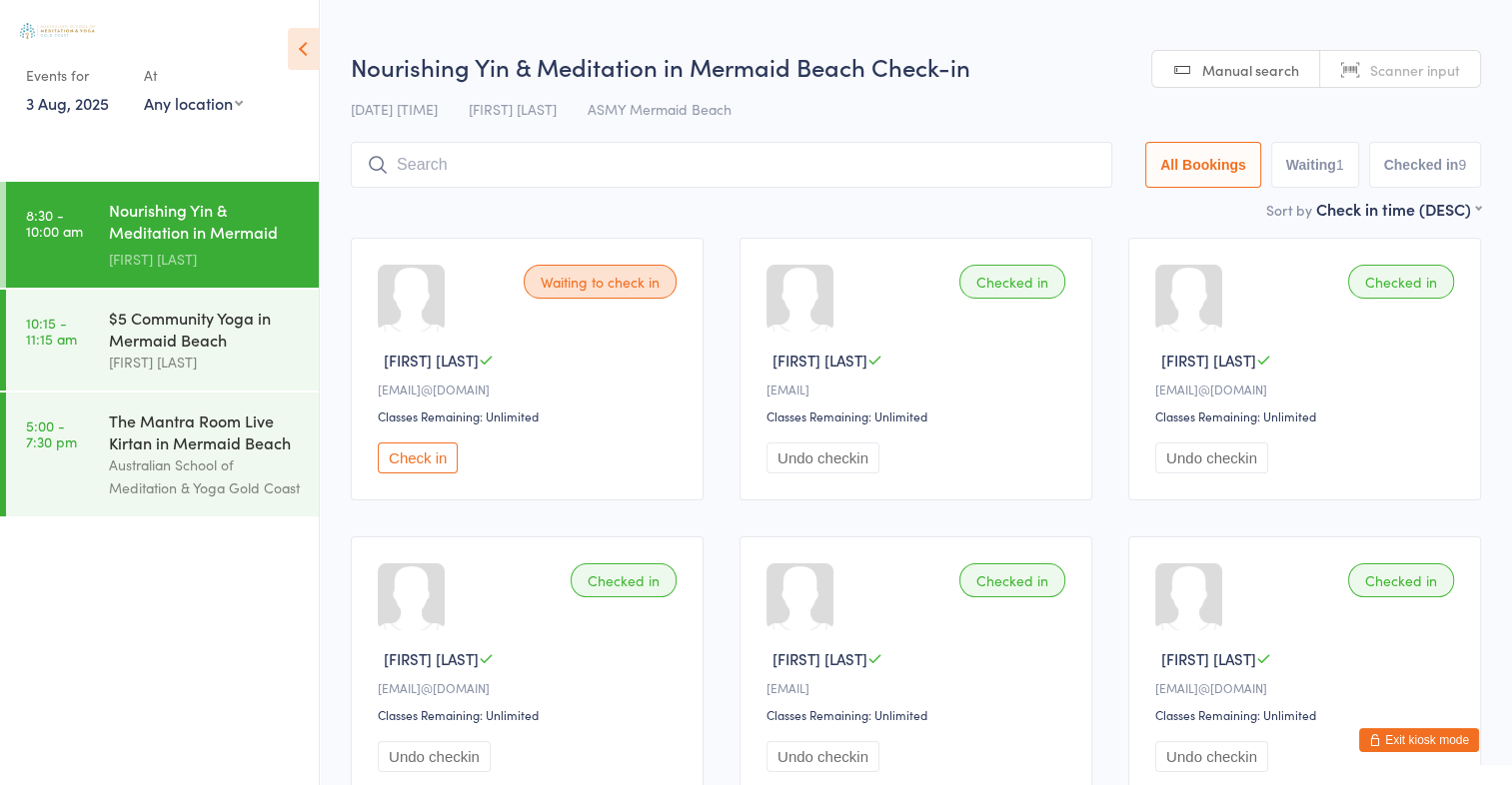 click at bounding box center (732, 165) 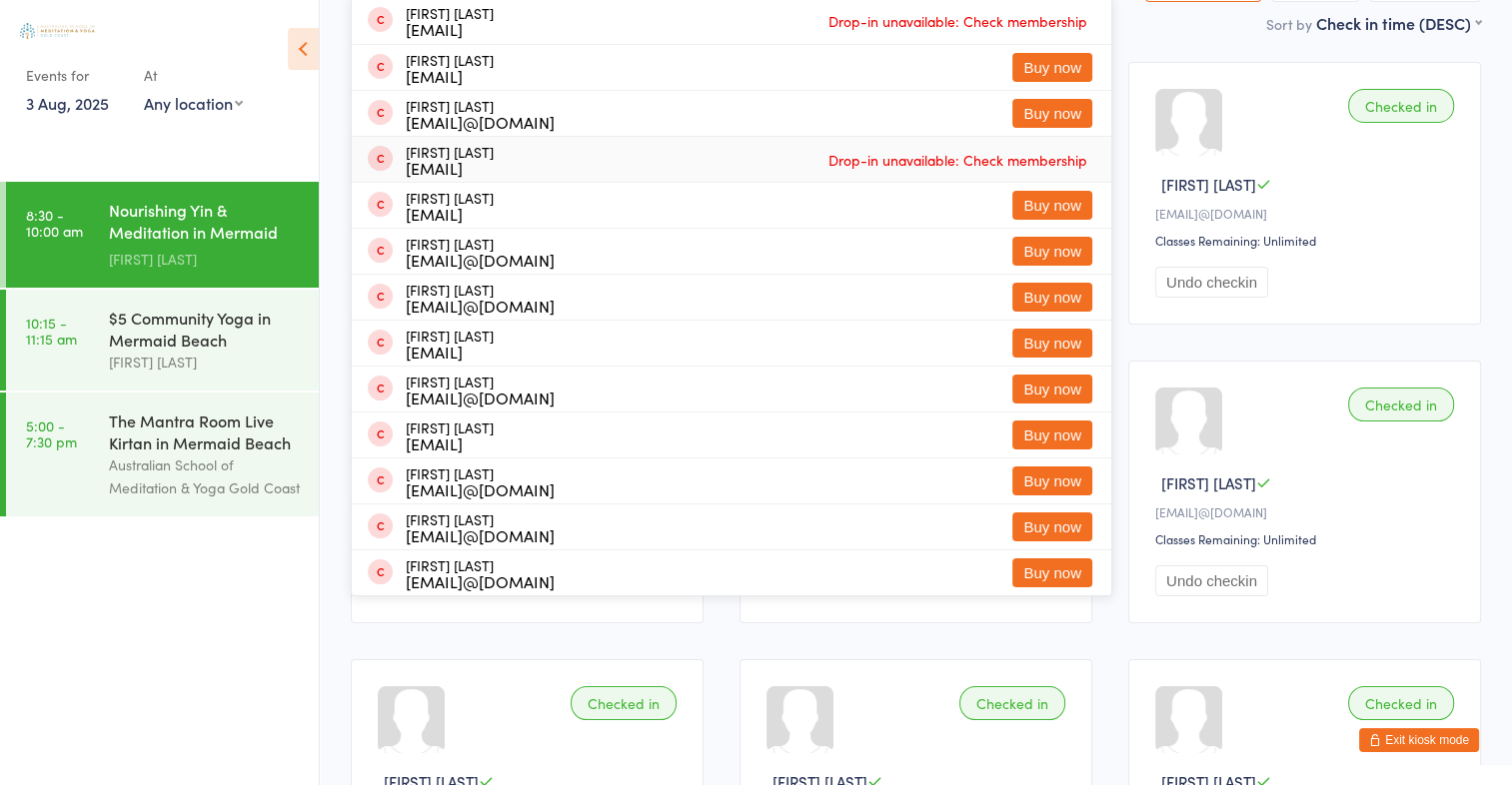 scroll, scrollTop: 175, scrollLeft: 0, axis: vertical 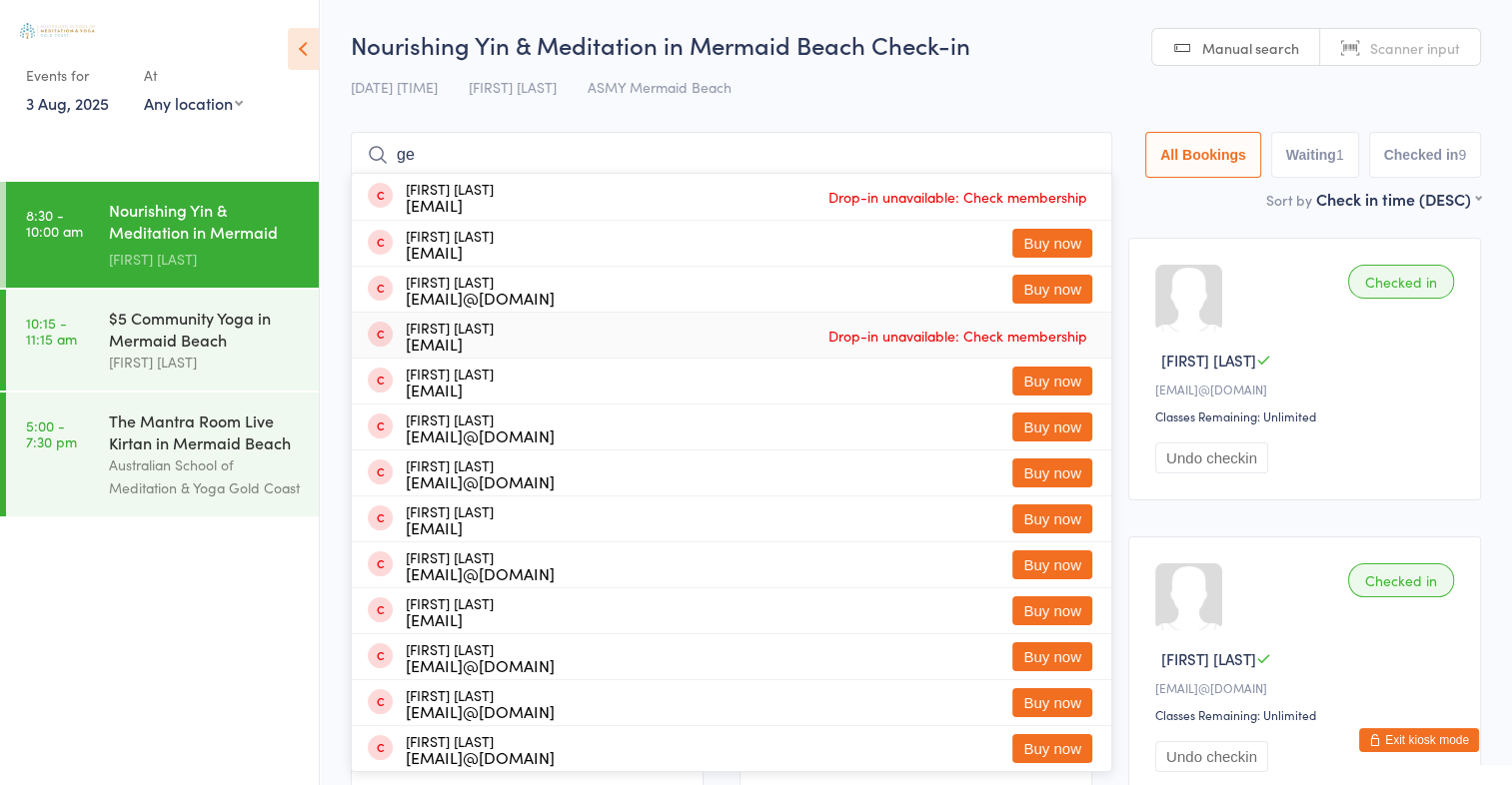 type on "ge" 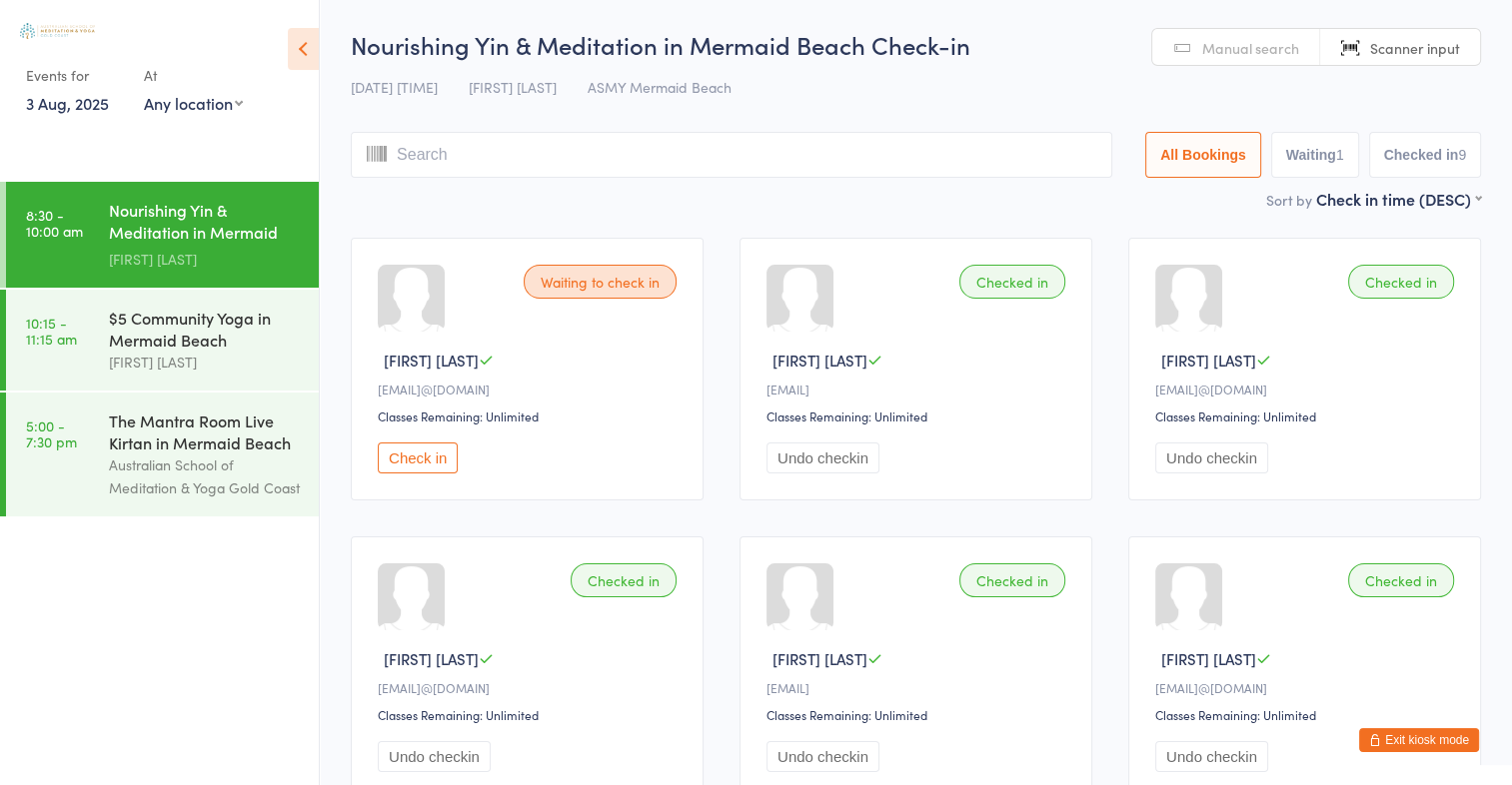 click on "Manual search" at bounding box center [1250, 48] 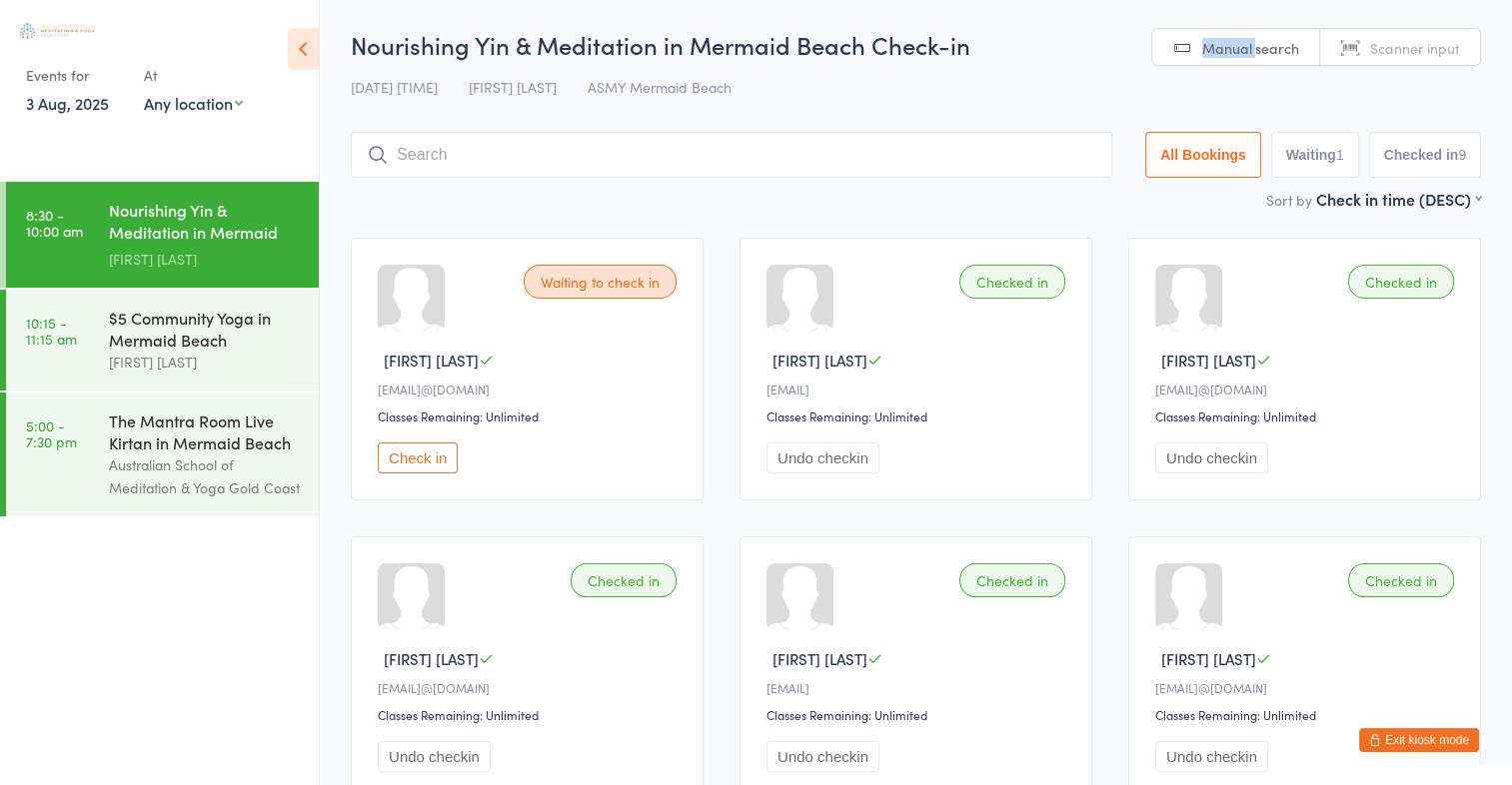 click on "Manual search" at bounding box center (1250, 48) 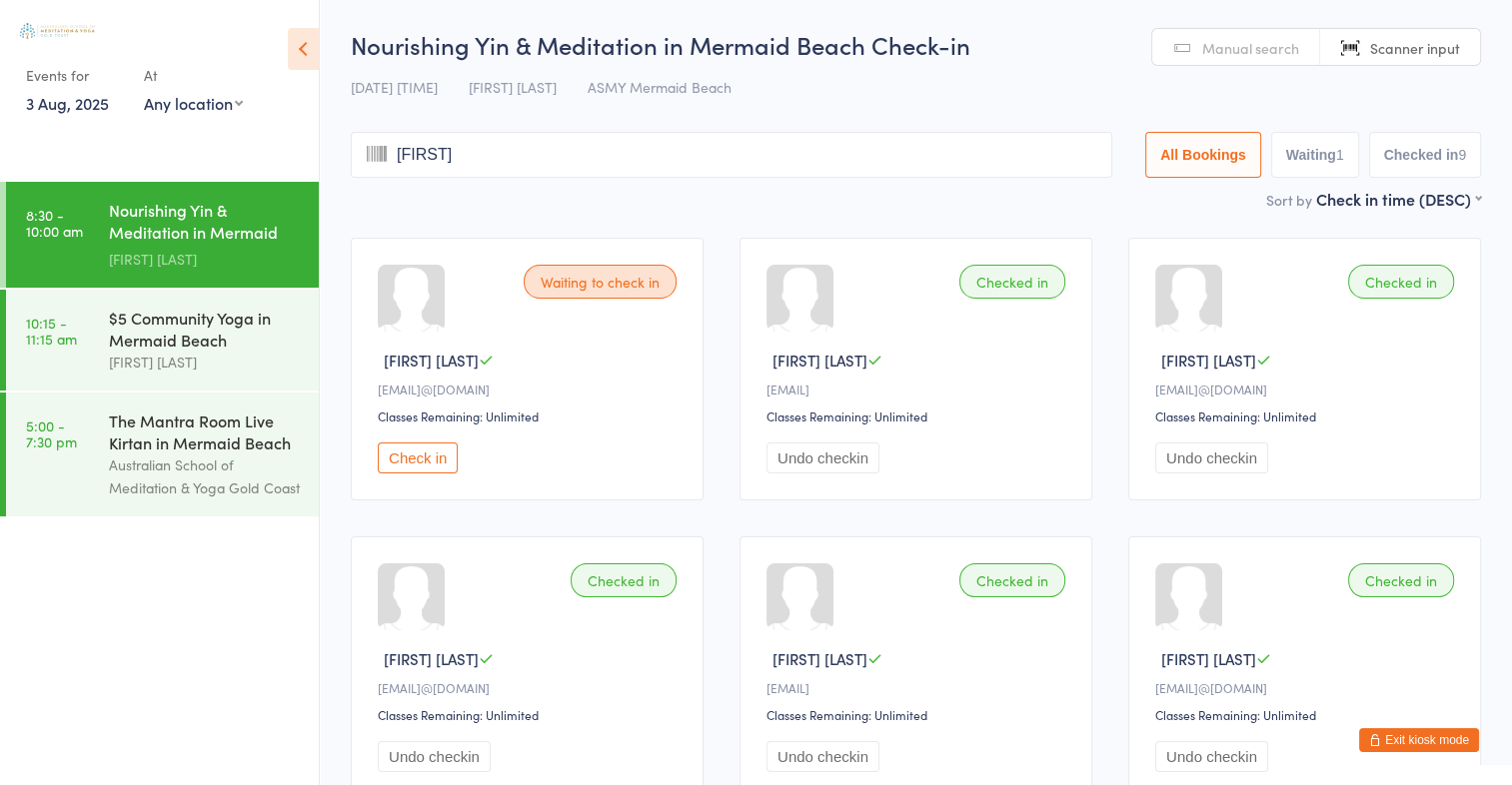 type on "[FIRST]" 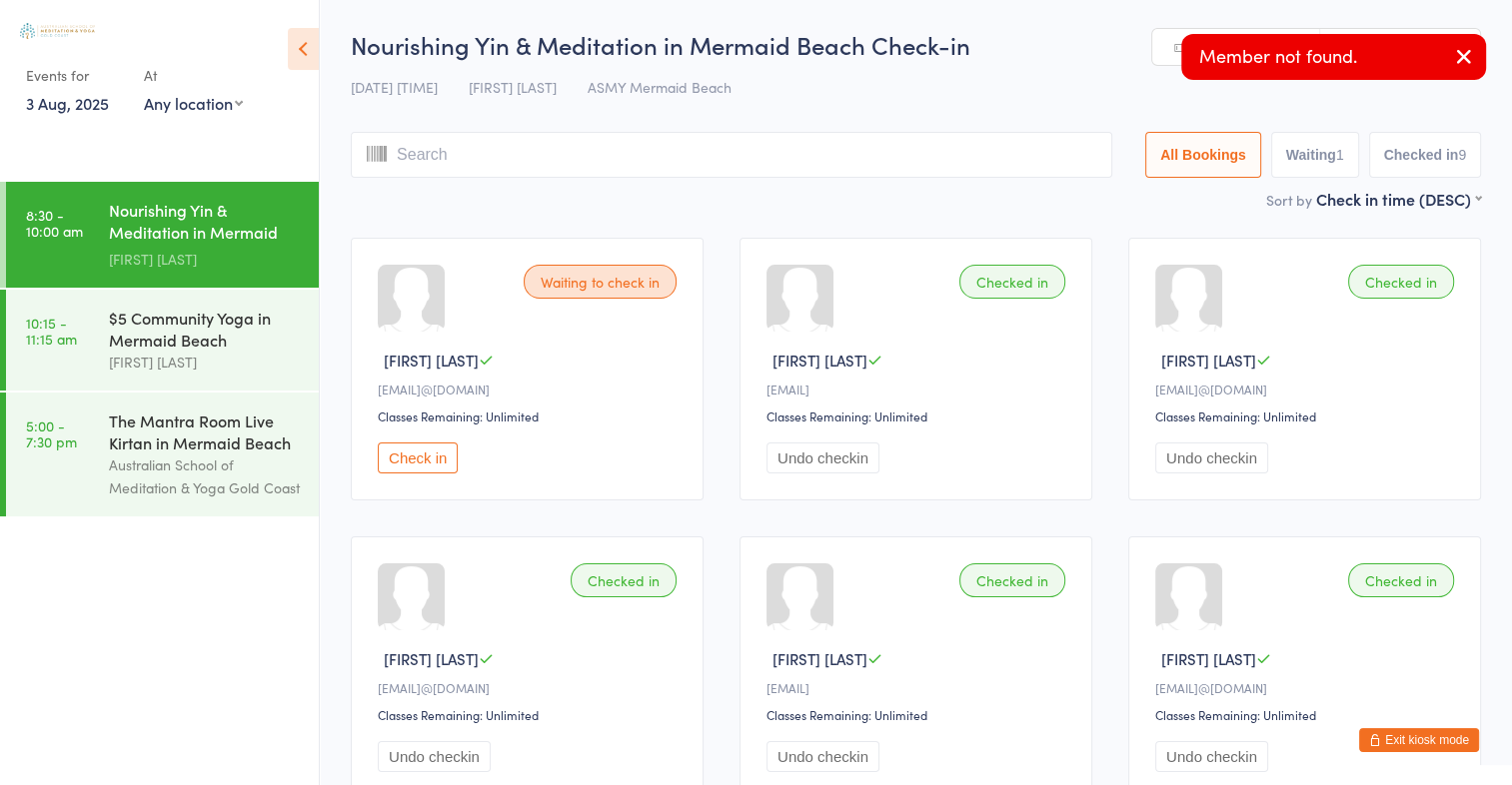 click at bounding box center (1464, 56) 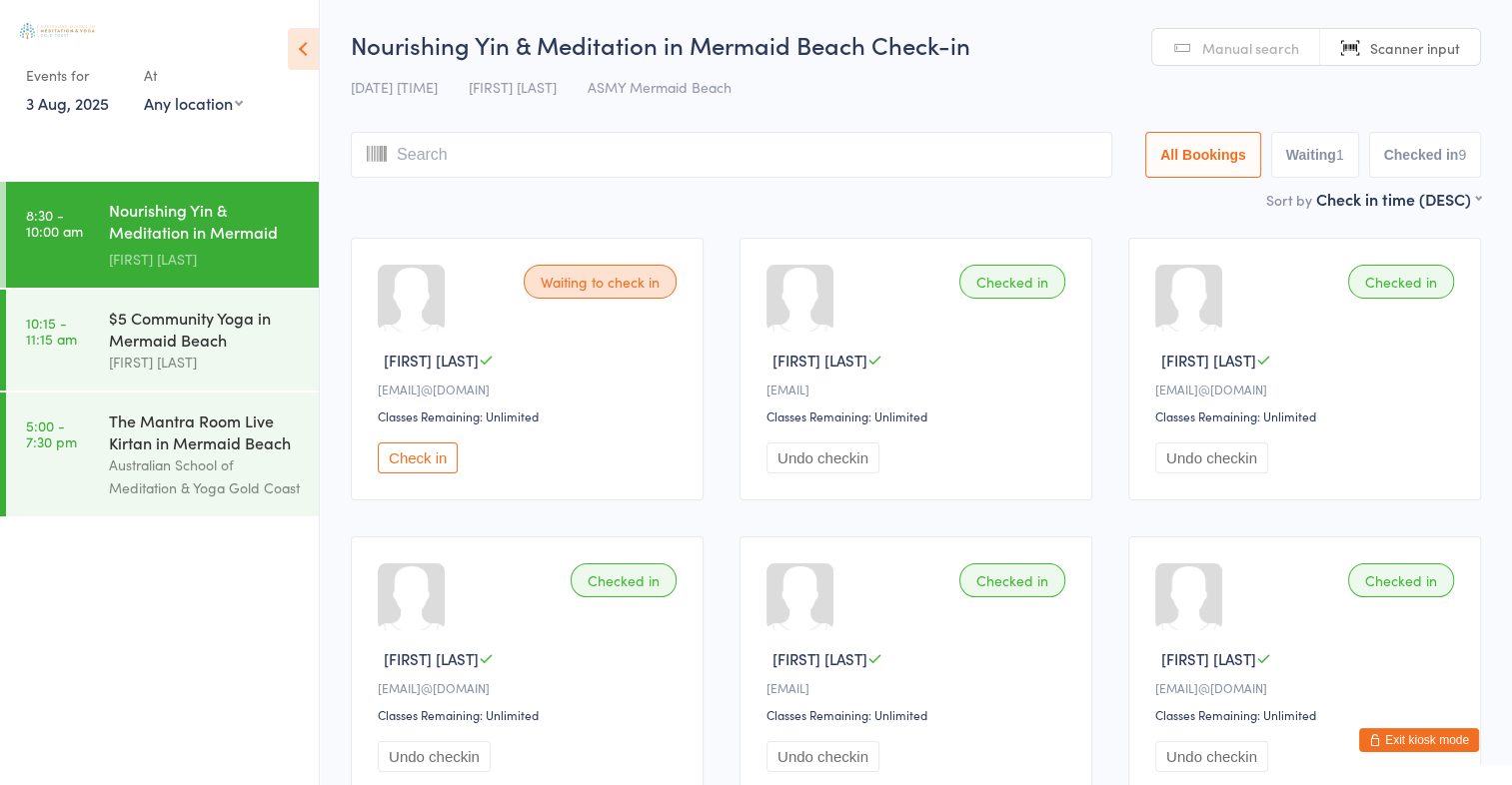 click on "Manual search" at bounding box center [1236, 48] 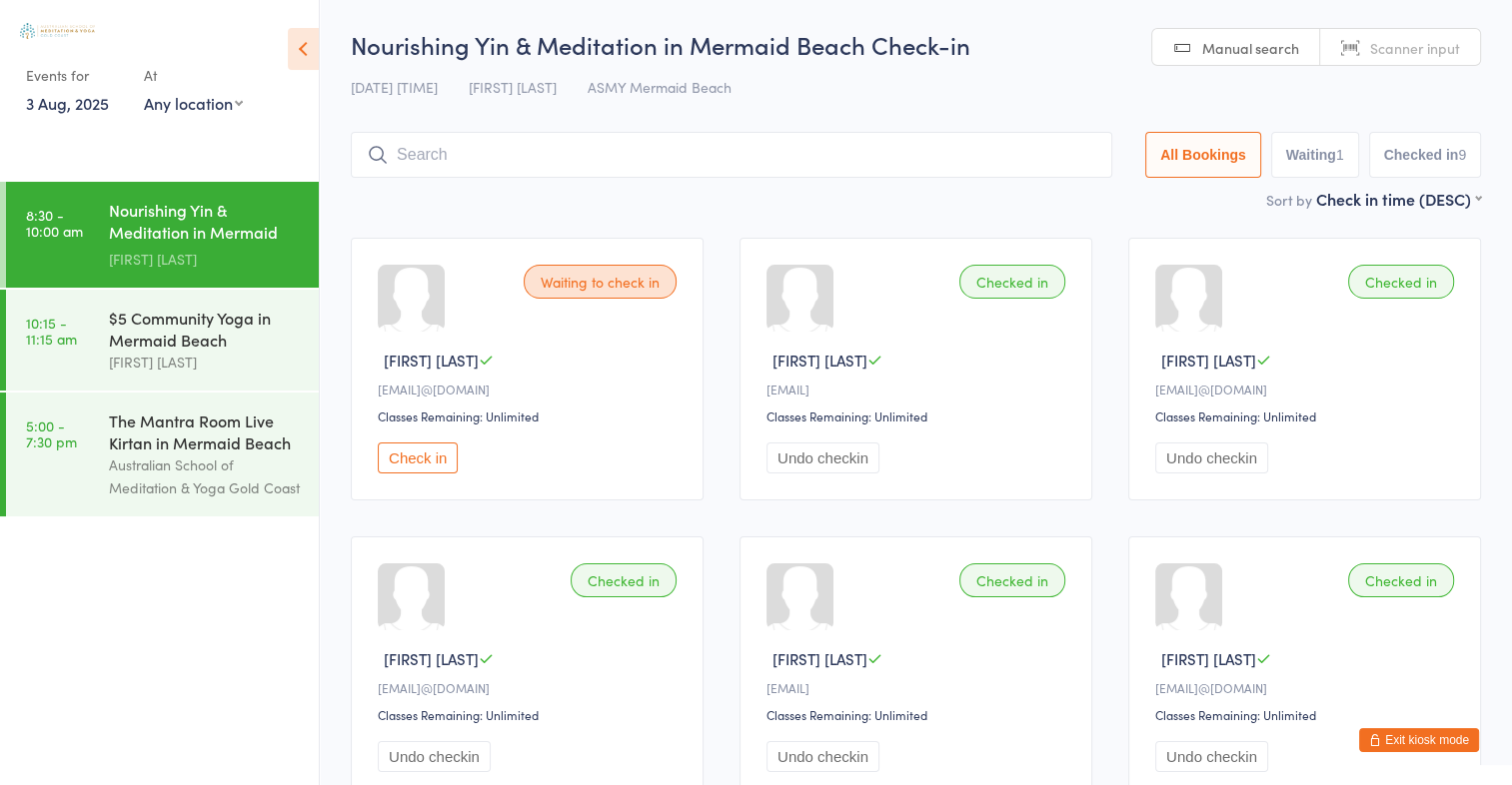 click at bounding box center [732, 155] 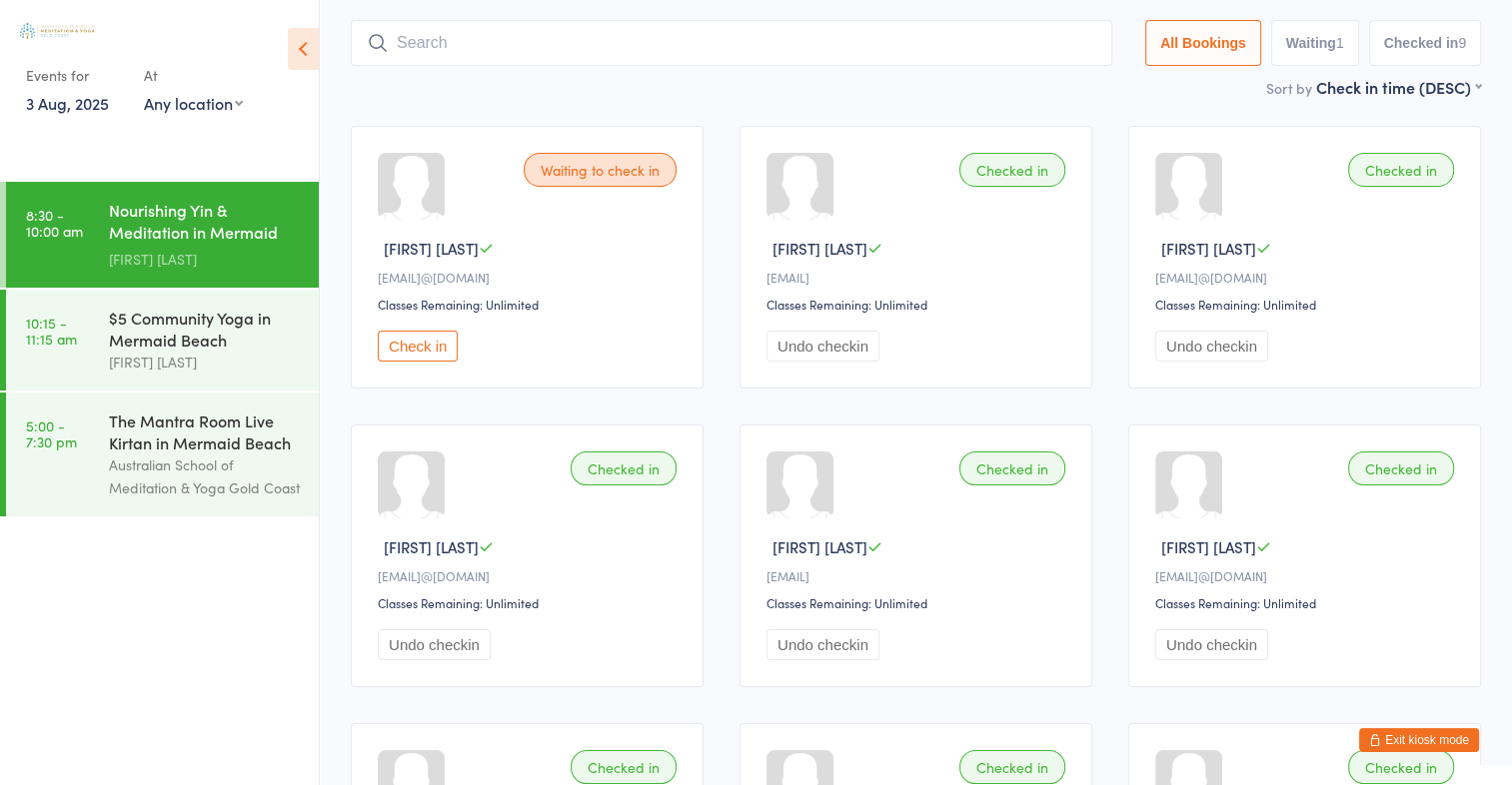 scroll, scrollTop: 132, scrollLeft: 0, axis: vertical 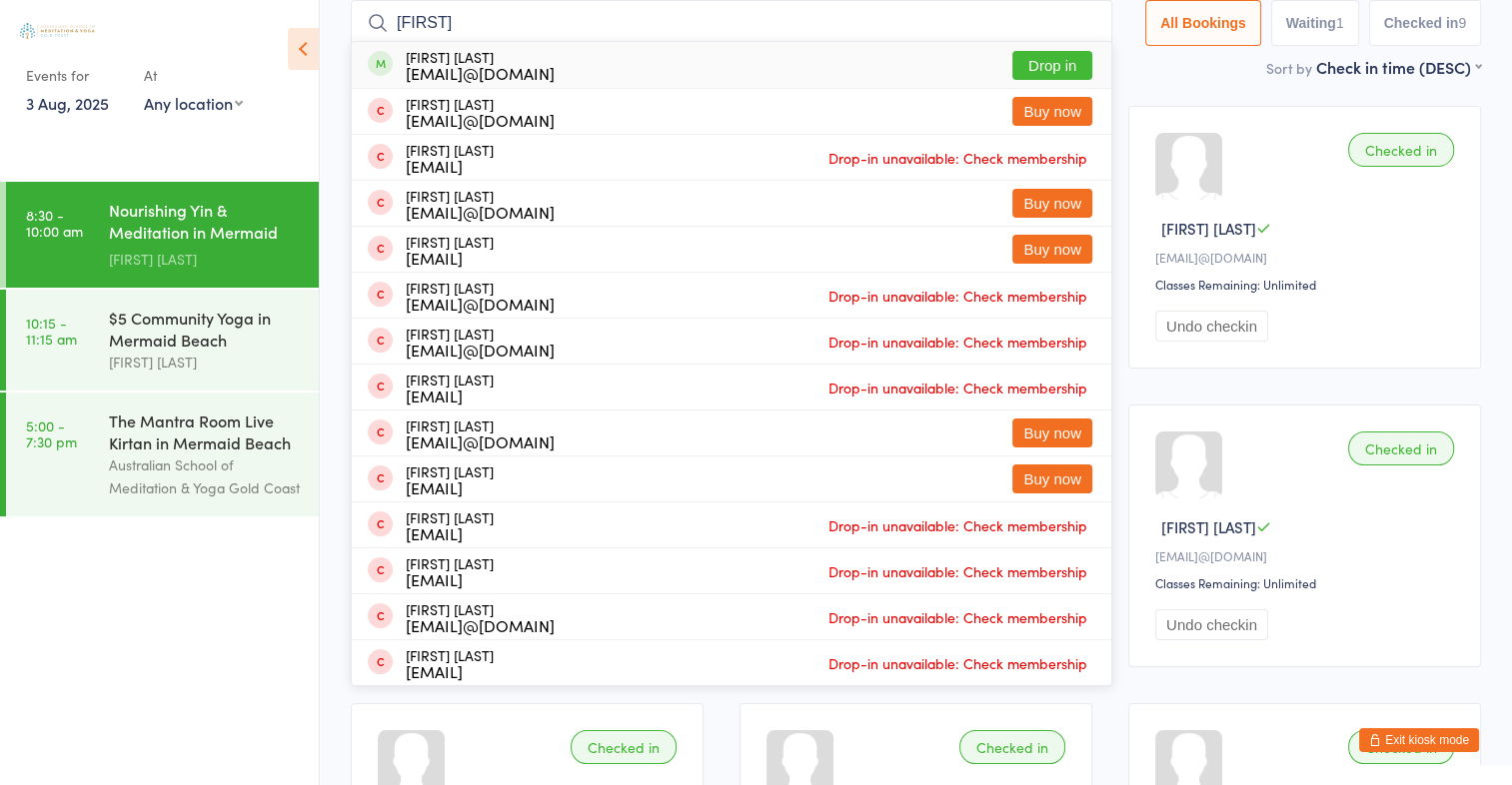 type on "[FIRST]" 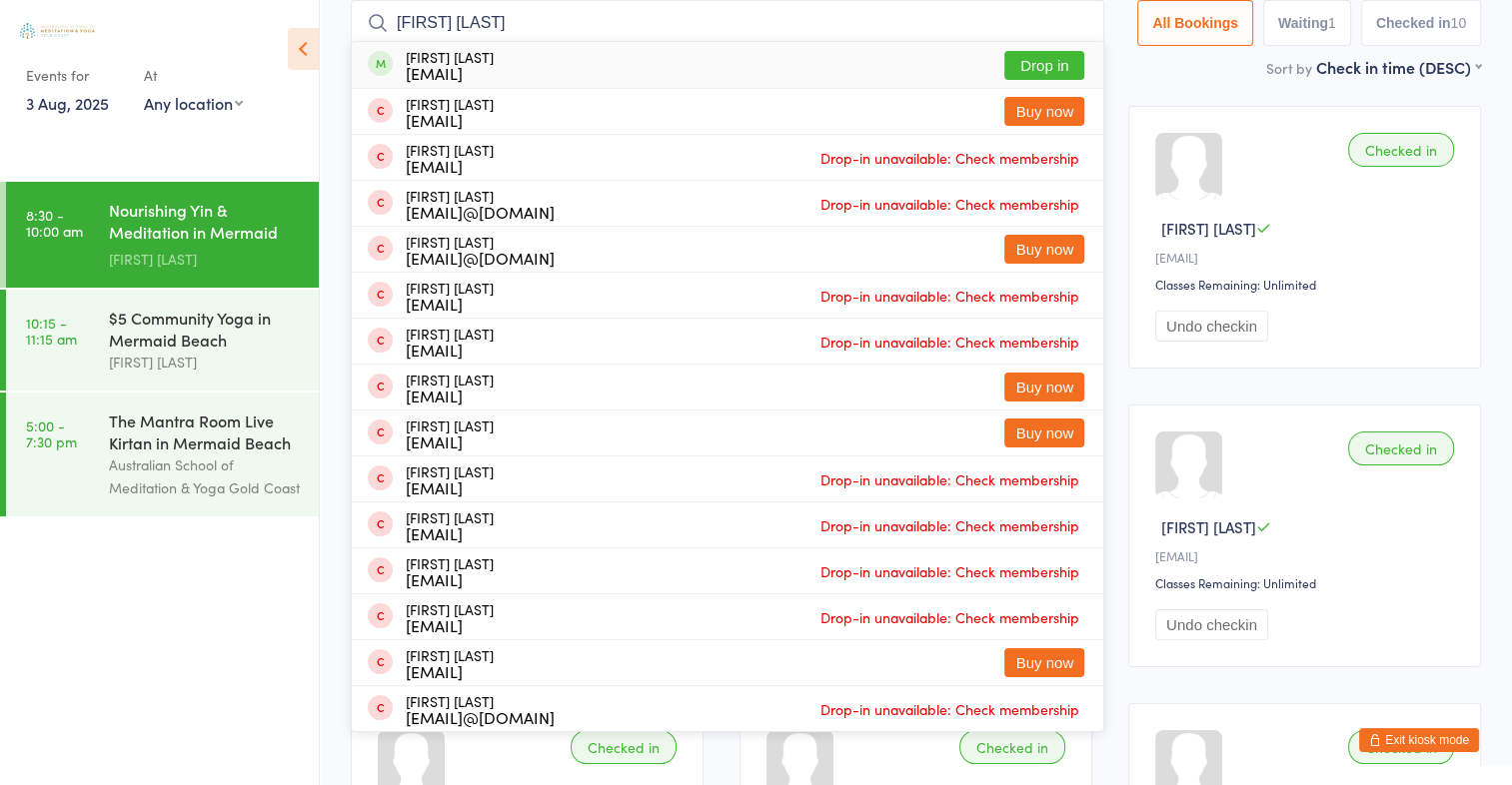 type on "[FIRST] [LAST]" 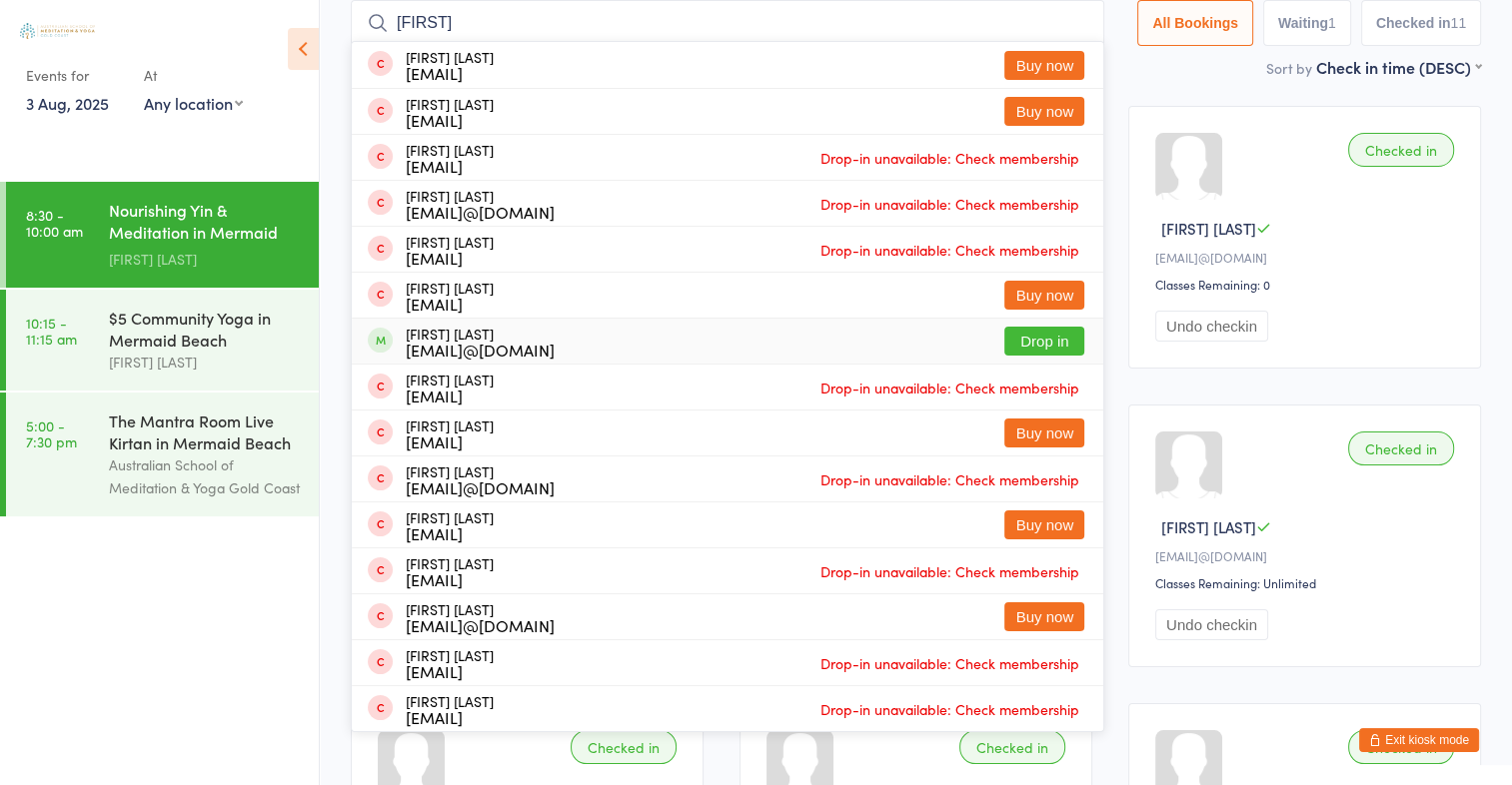 type on "[FIRST]" 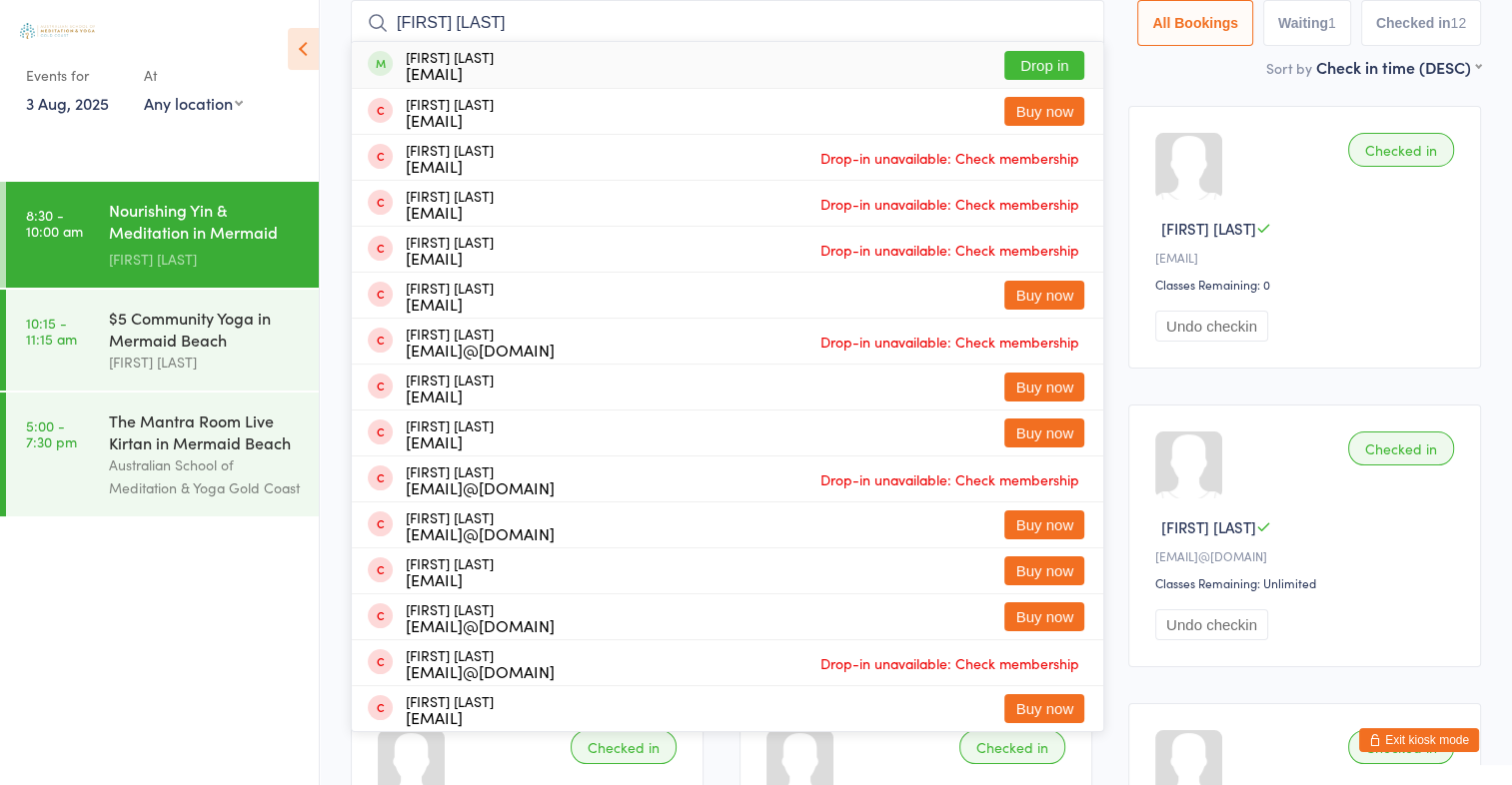 type on "[FIRST] [LAST]" 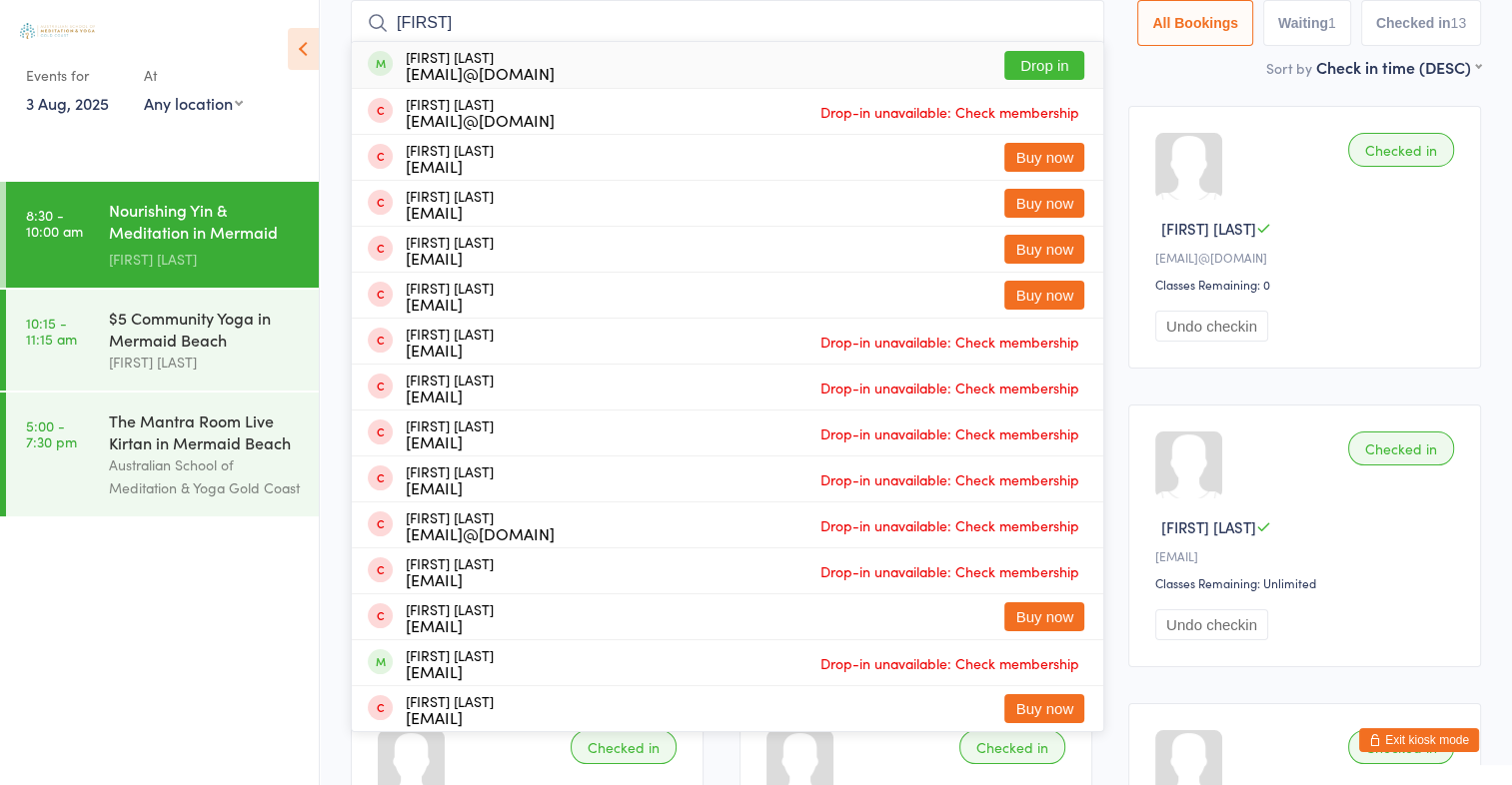 type on "[FIRST]" 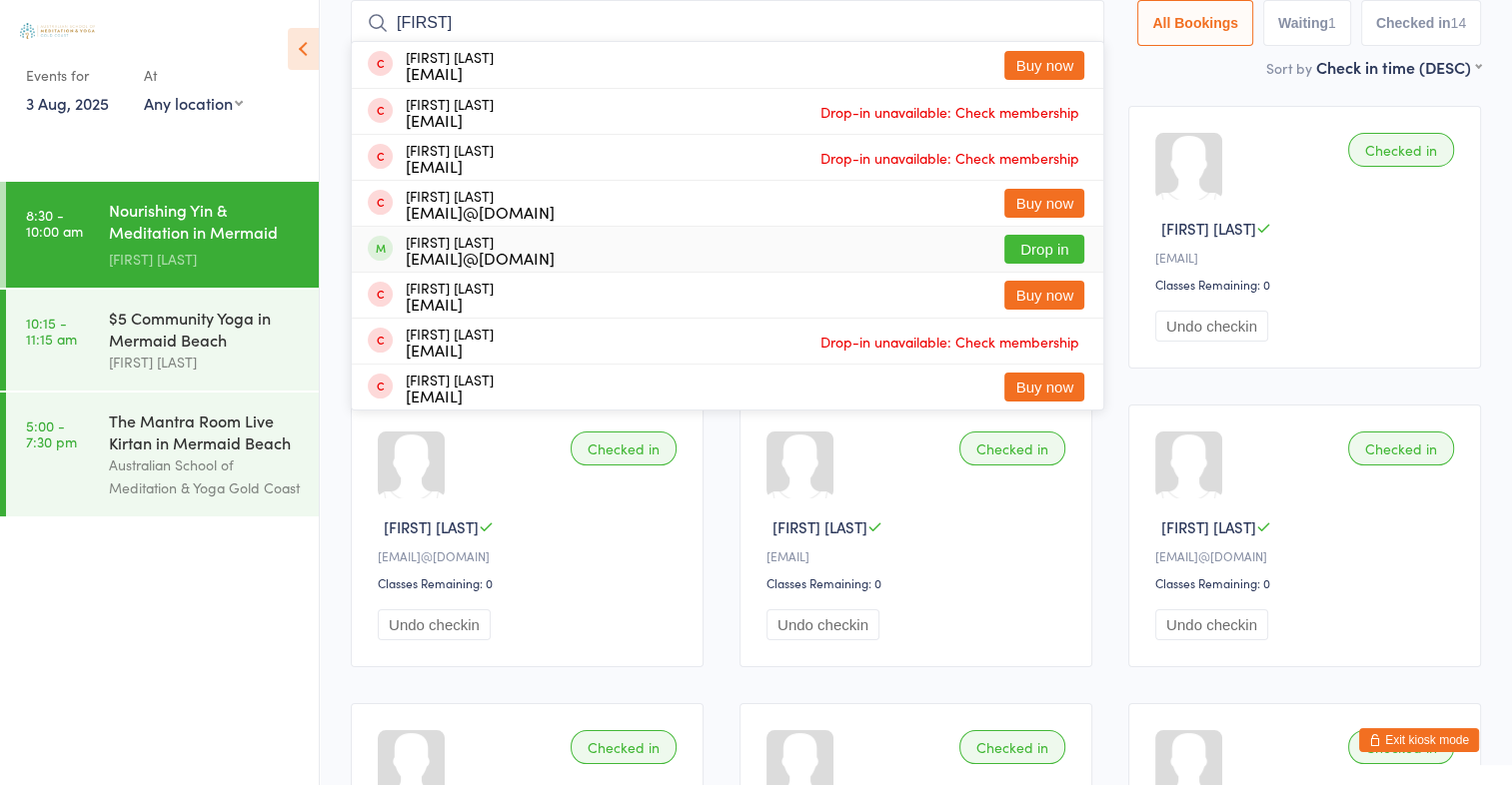 type on "[FIRST]" 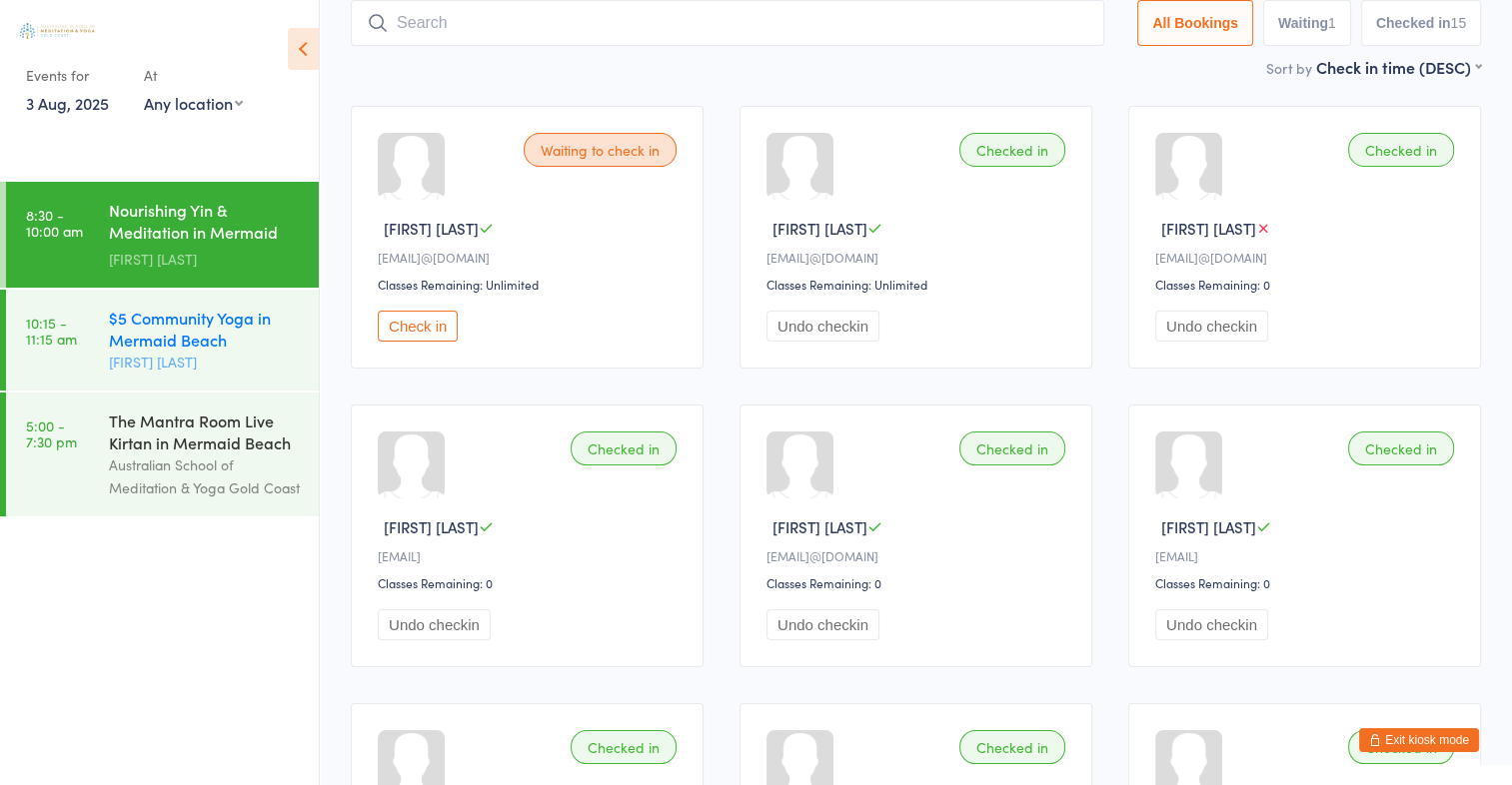 click on "$5 Community Yoga in Mermaid Beach" at bounding box center (205, 329) 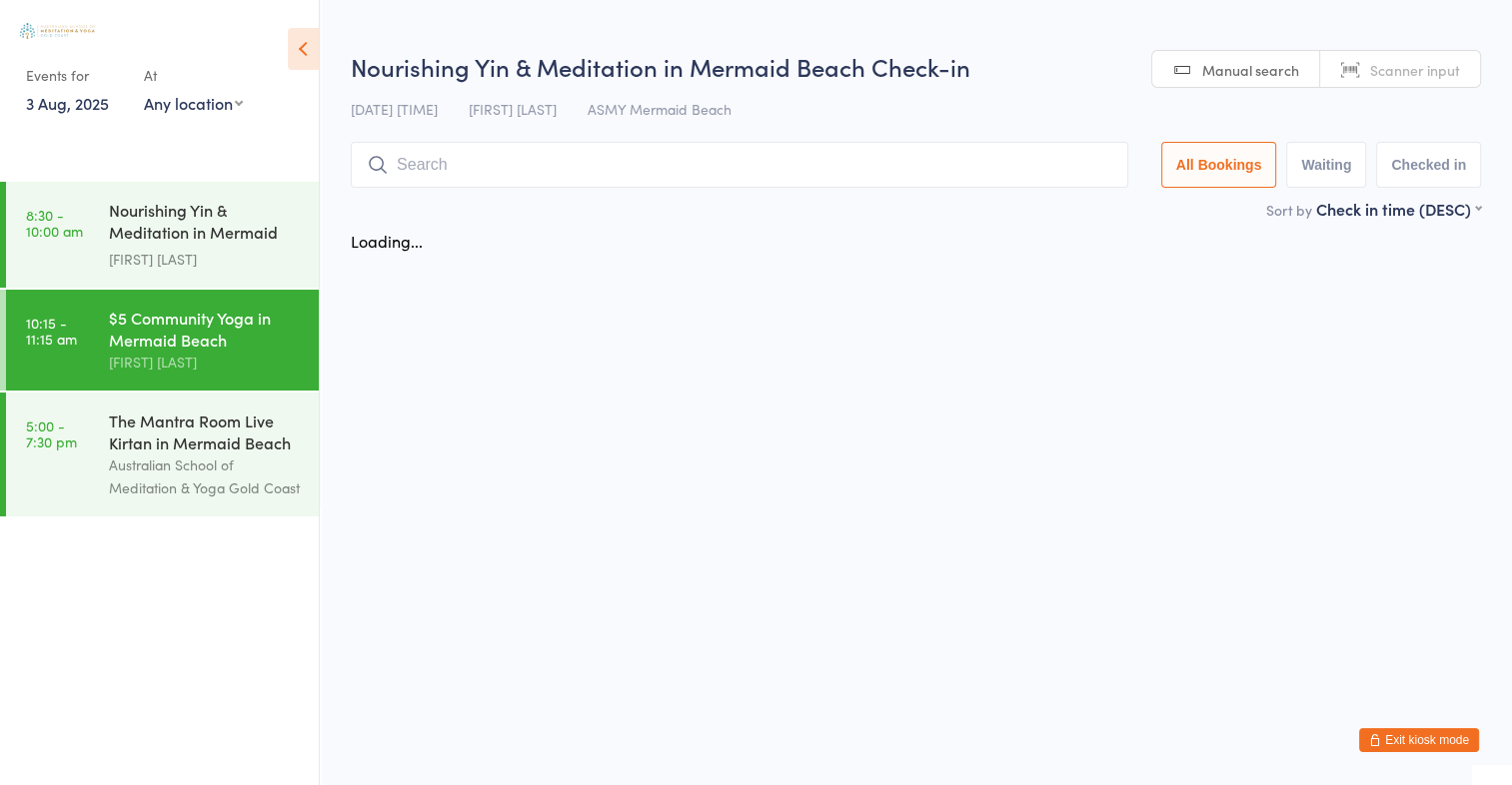 scroll, scrollTop: 0, scrollLeft: 0, axis: both 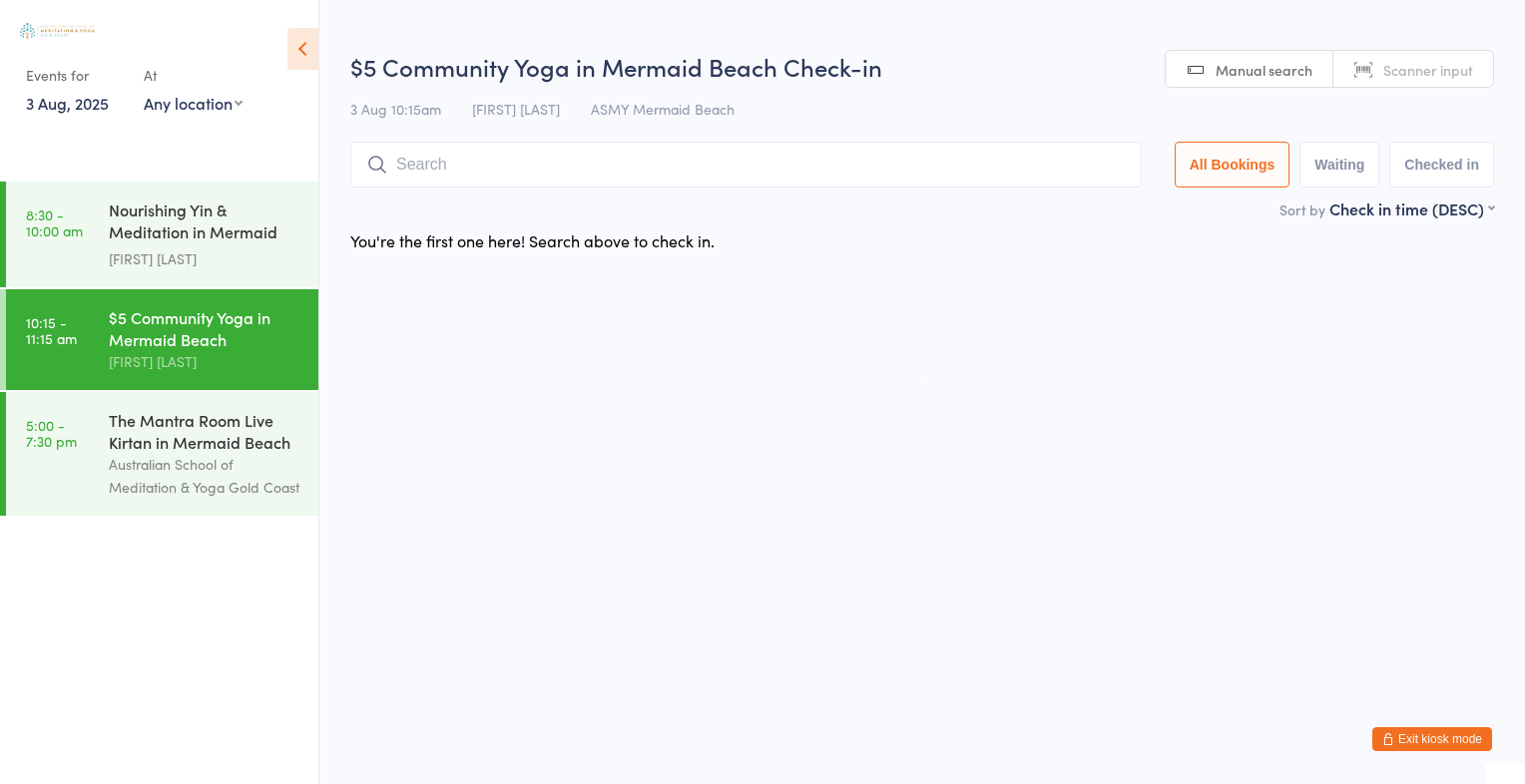 click on "Scanner input" at bounding box center [1428, 70] 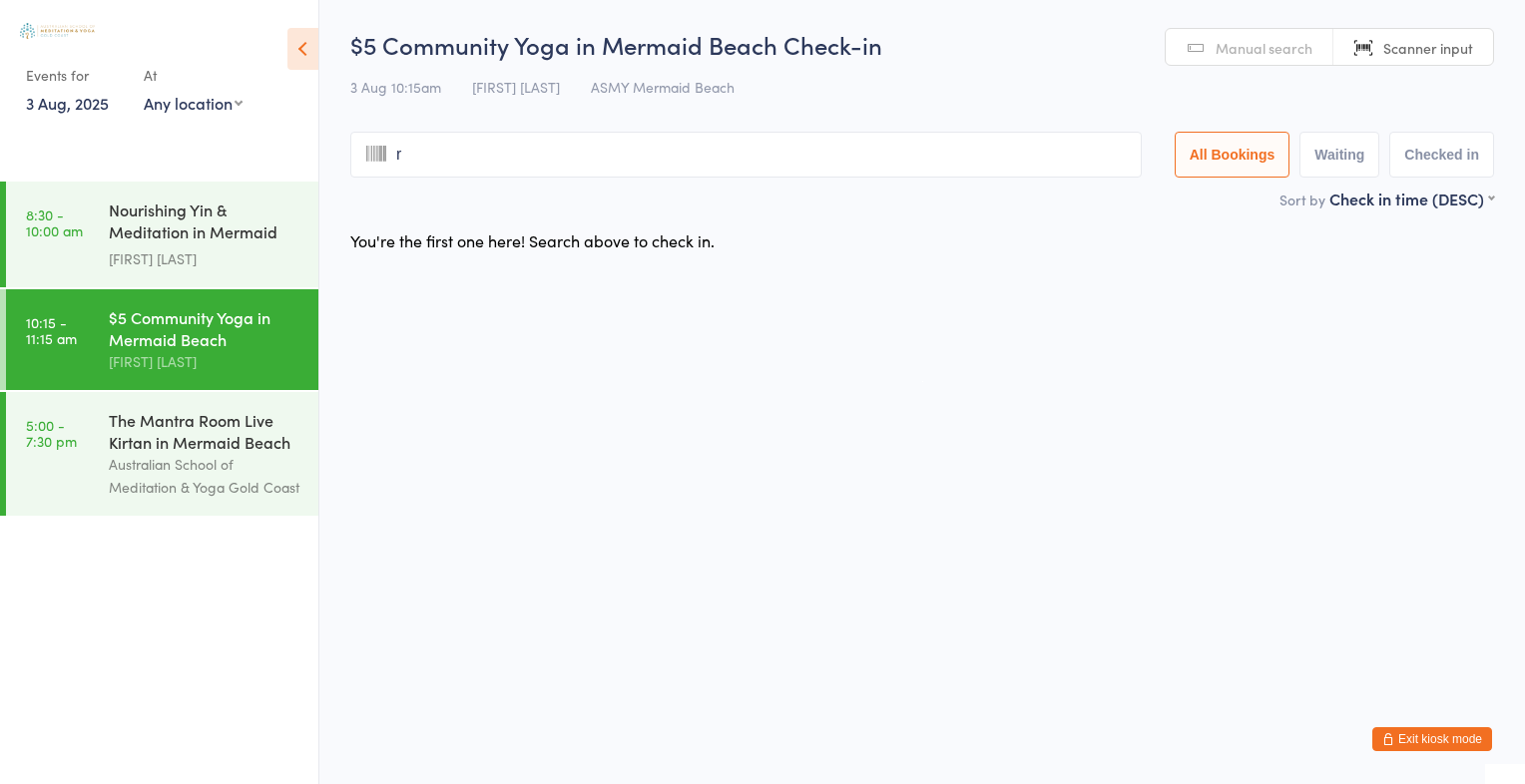 type on "ro" 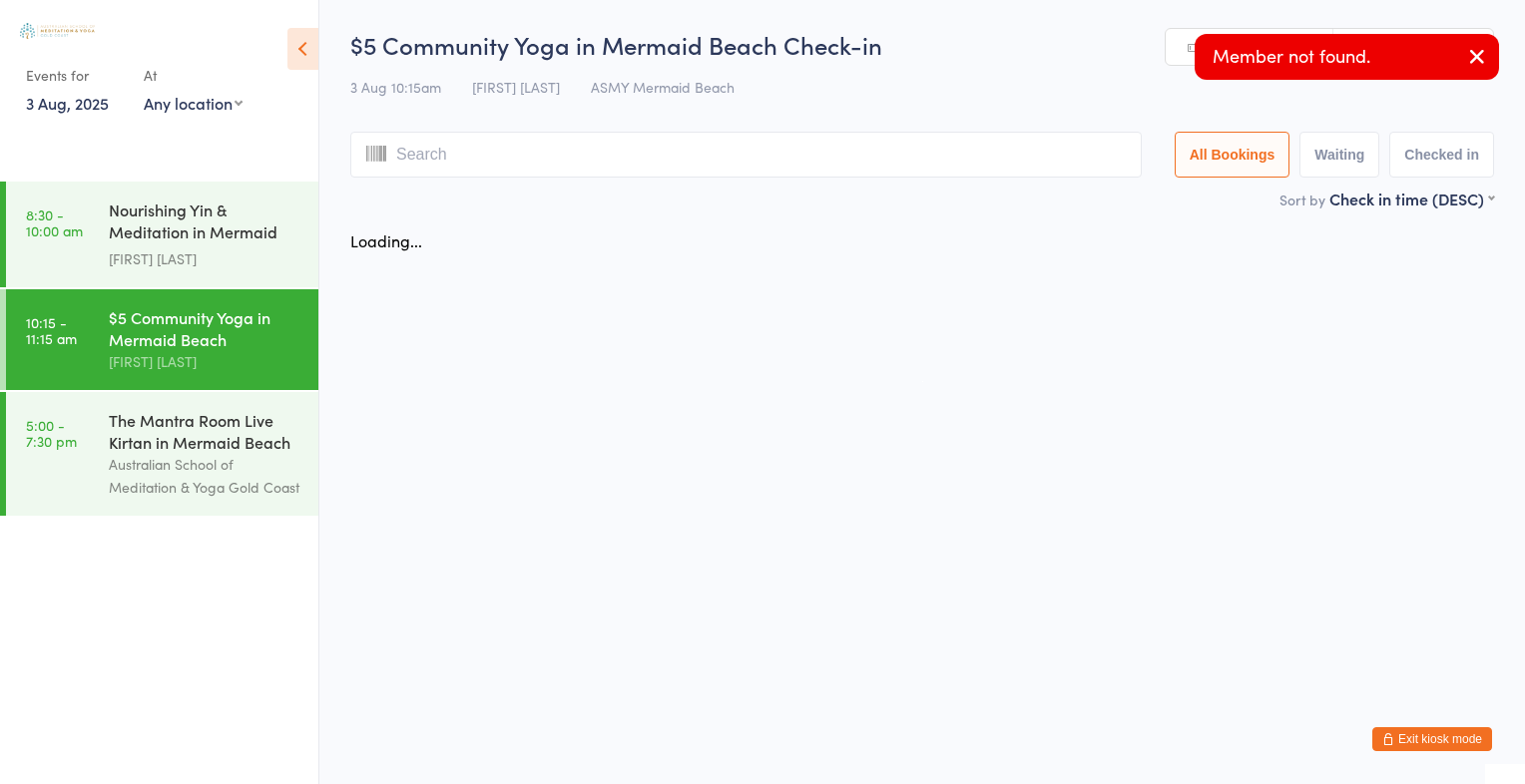 type on "z" 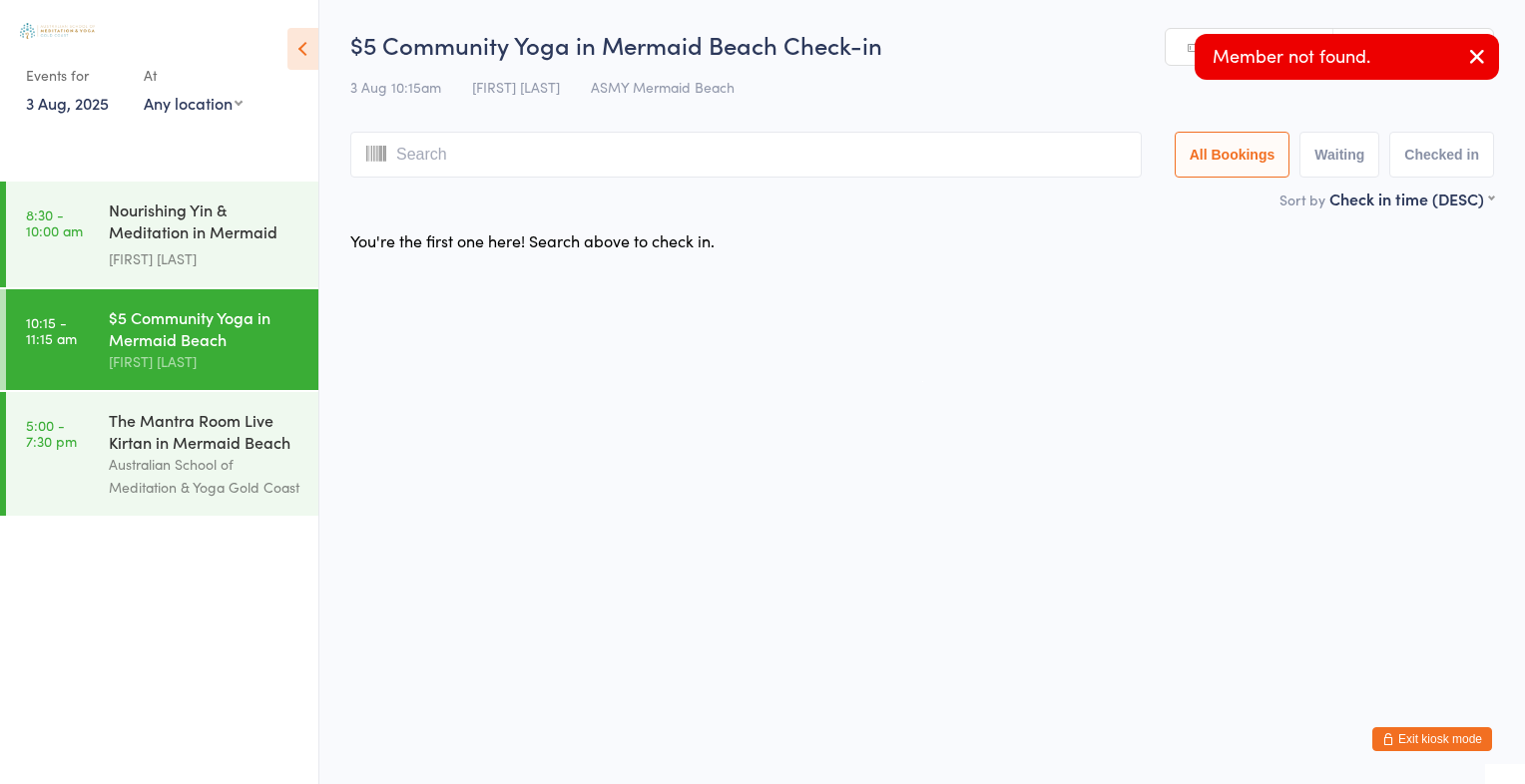 click at bounding box center (1477, 56) 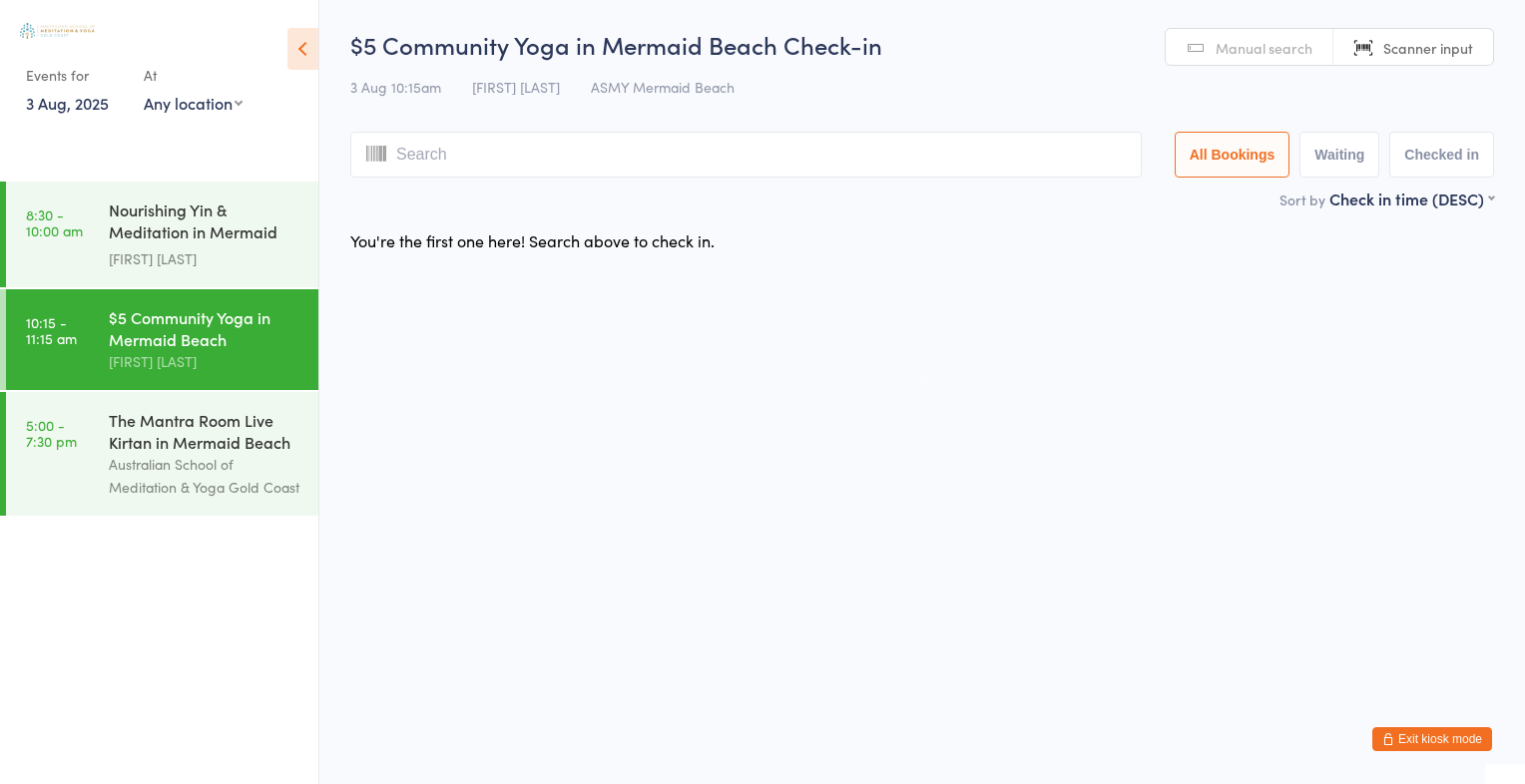 click on "Manual search" at bounding box center (1264, 48) 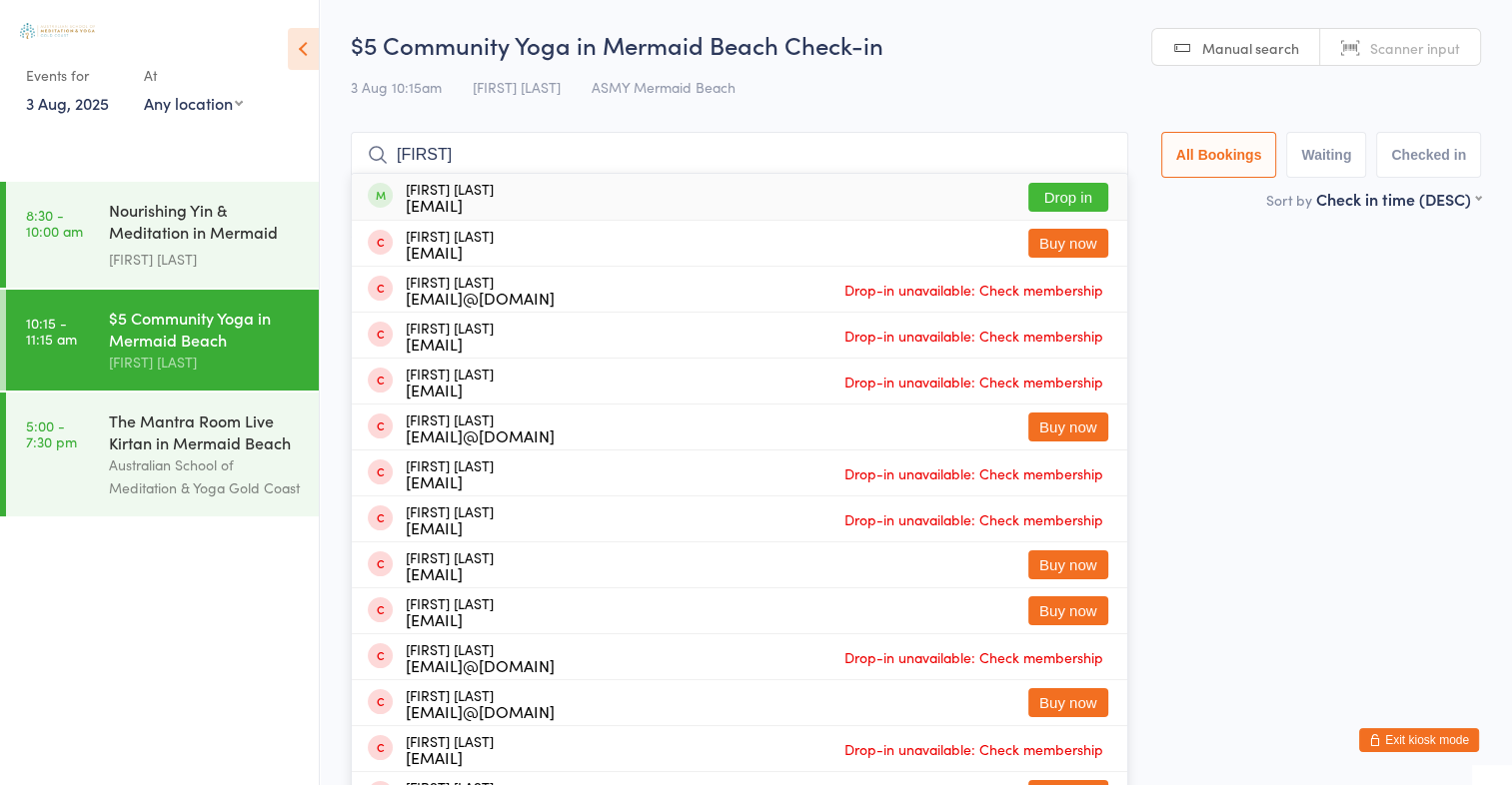 type on "[FIRST]" 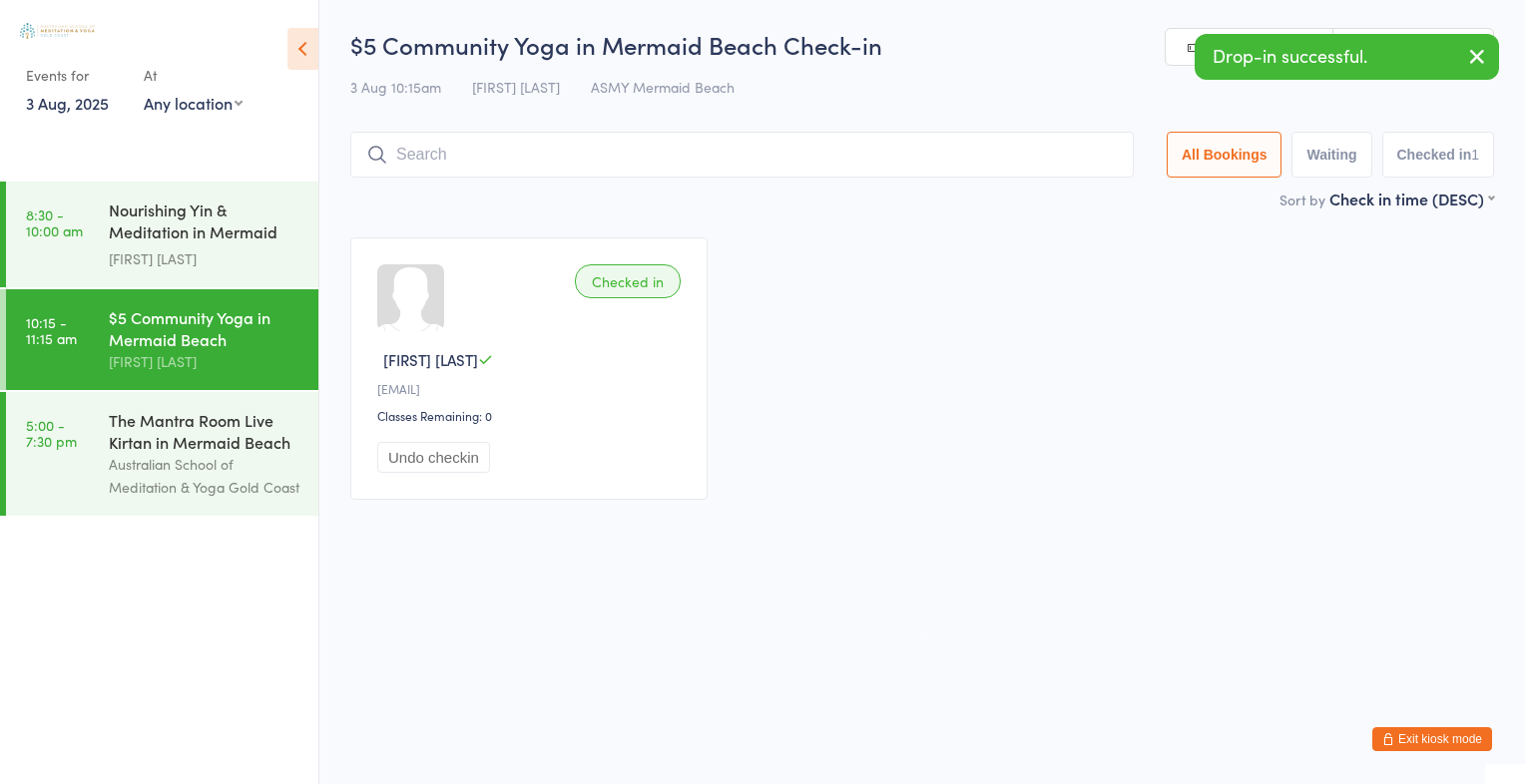 click at bounding box center [742, 155] 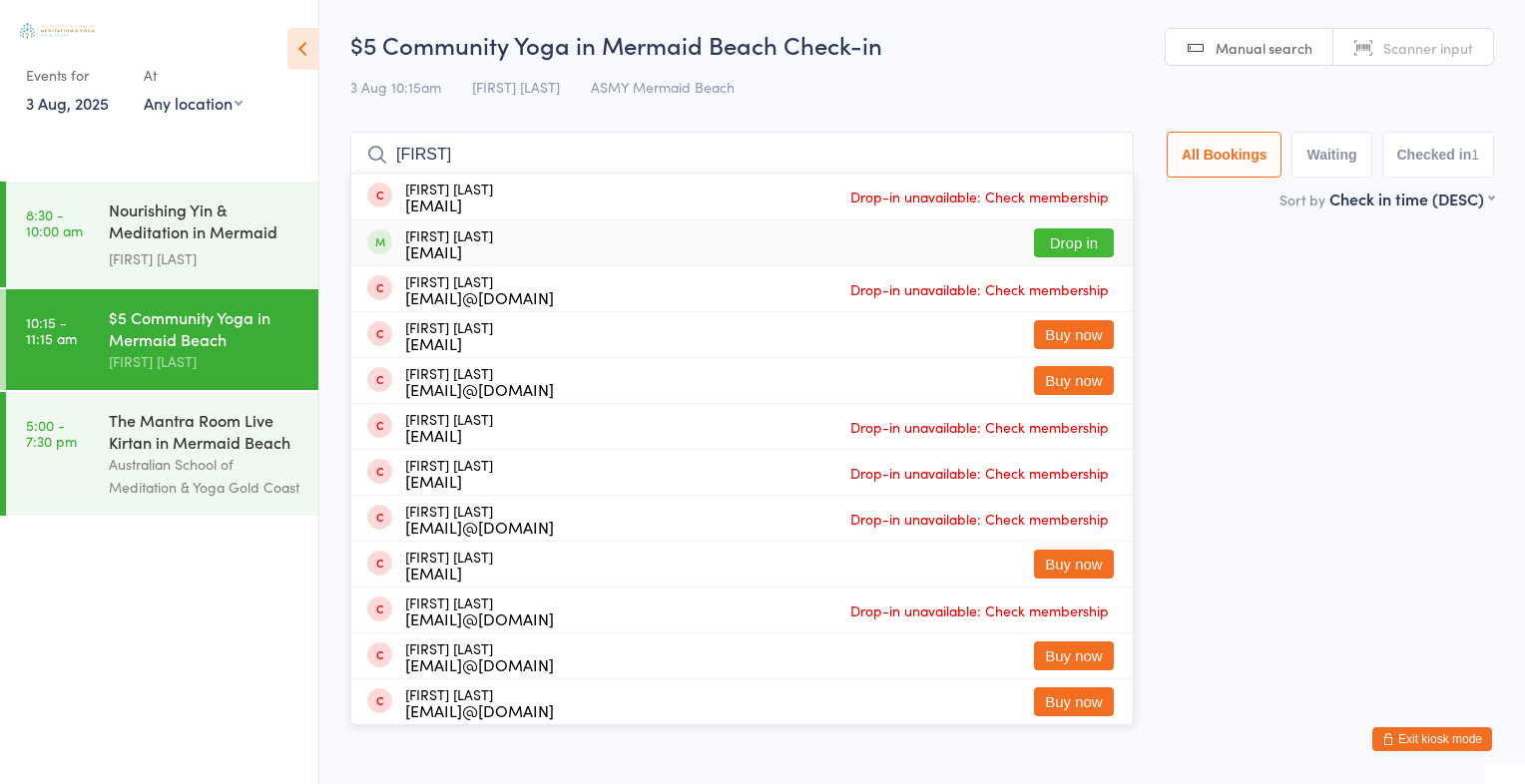 type on "[FIRST]" 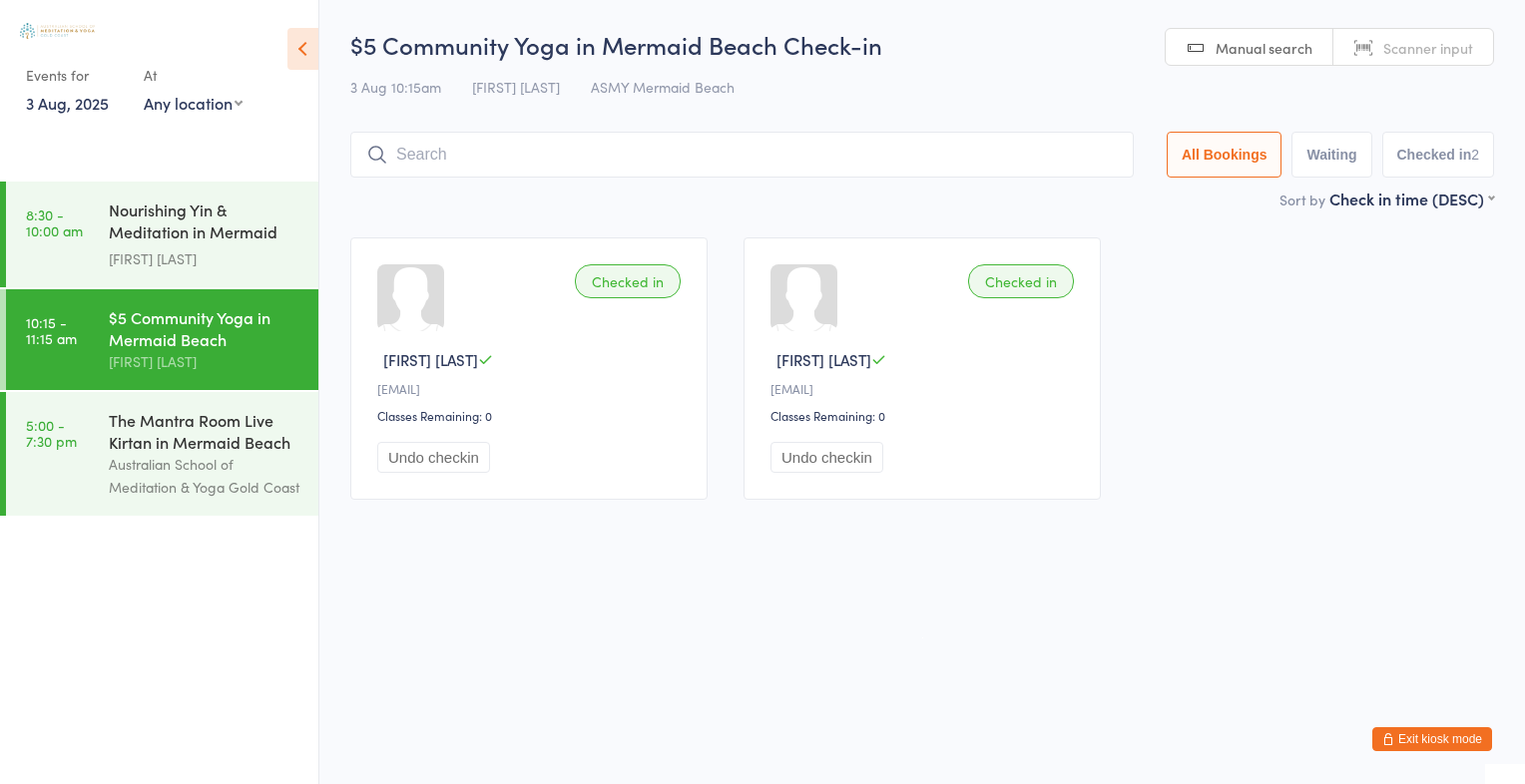 click on "Scanner input" at bounding box center [1428, 48] 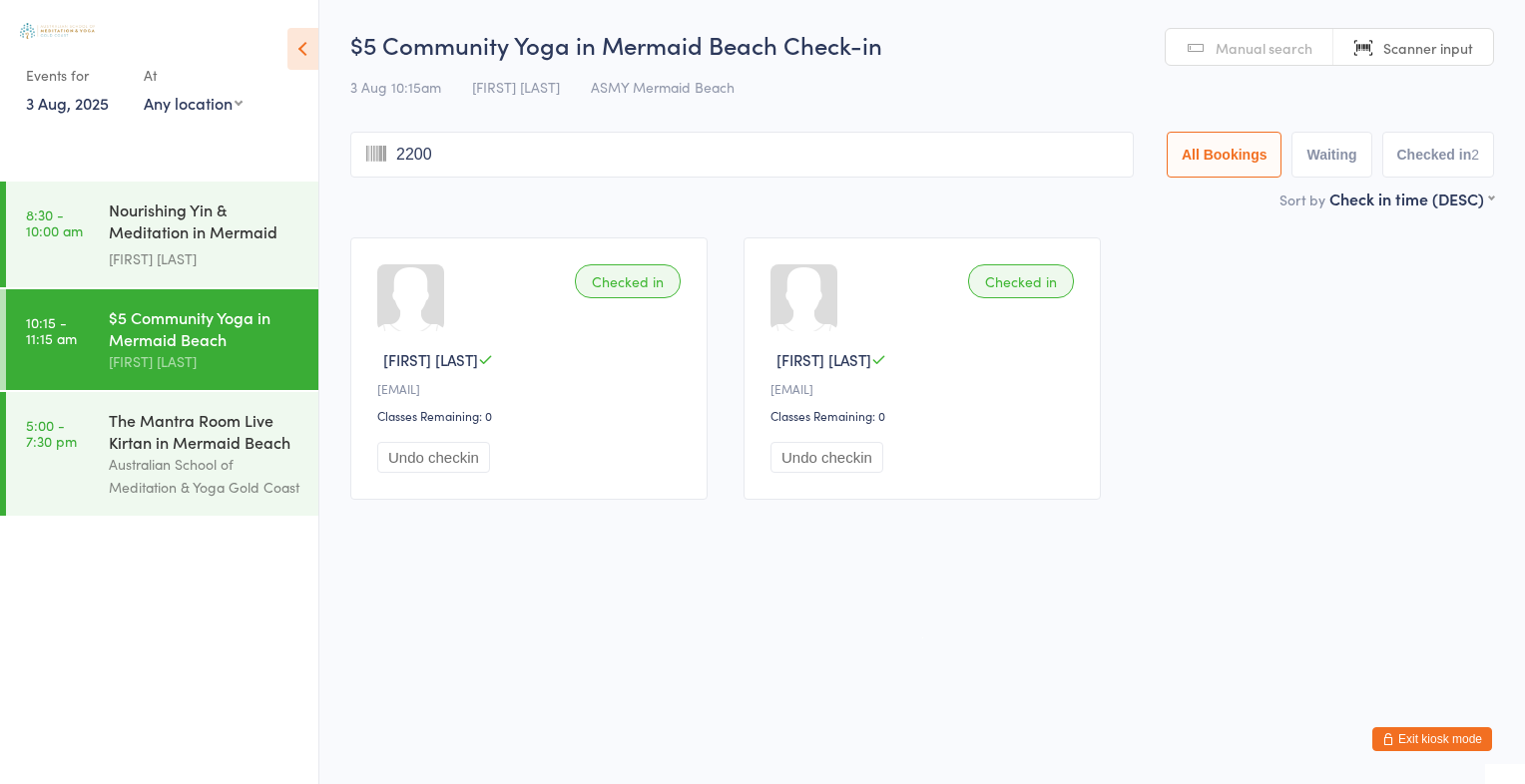 type on "2200" 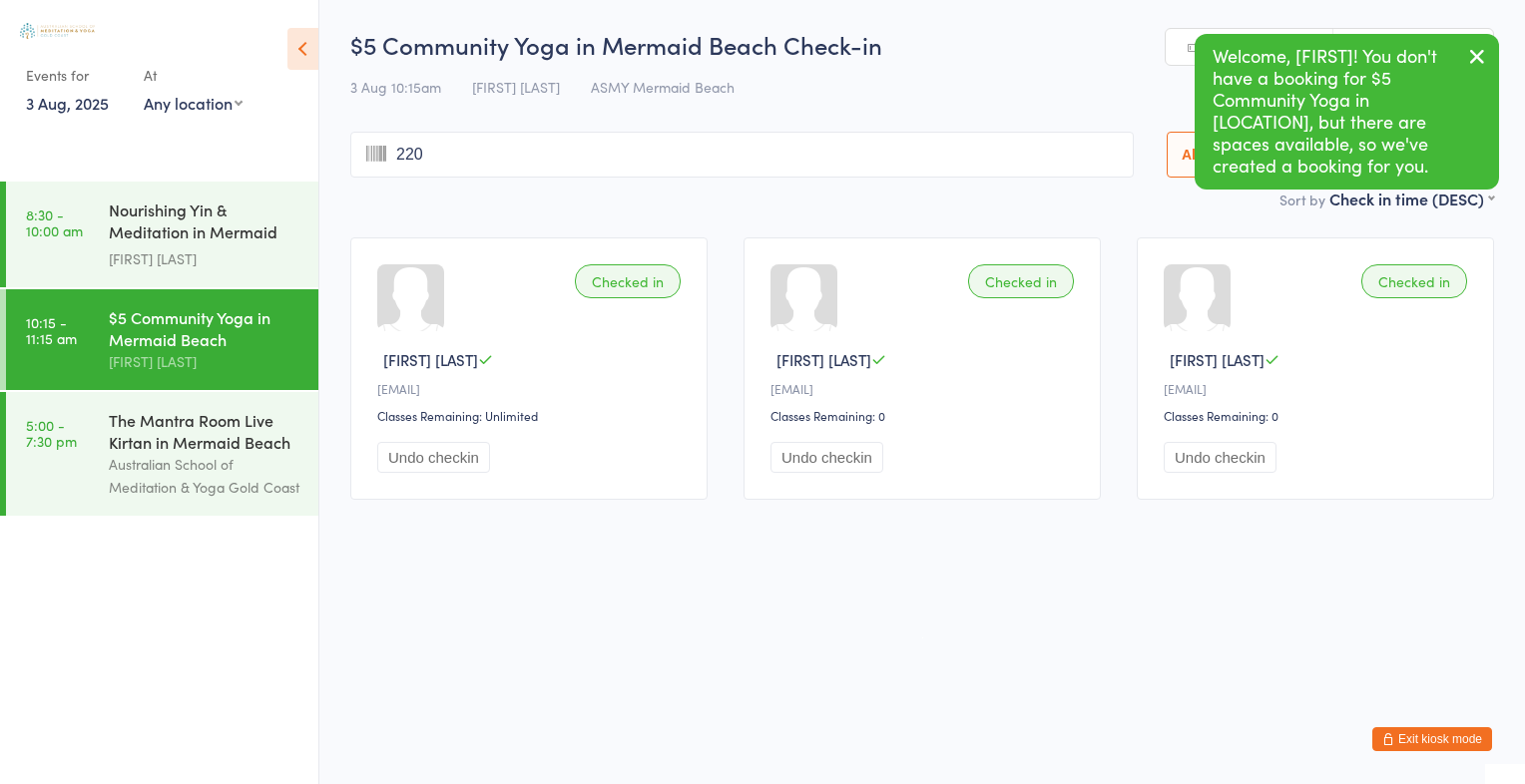 type on "2200" 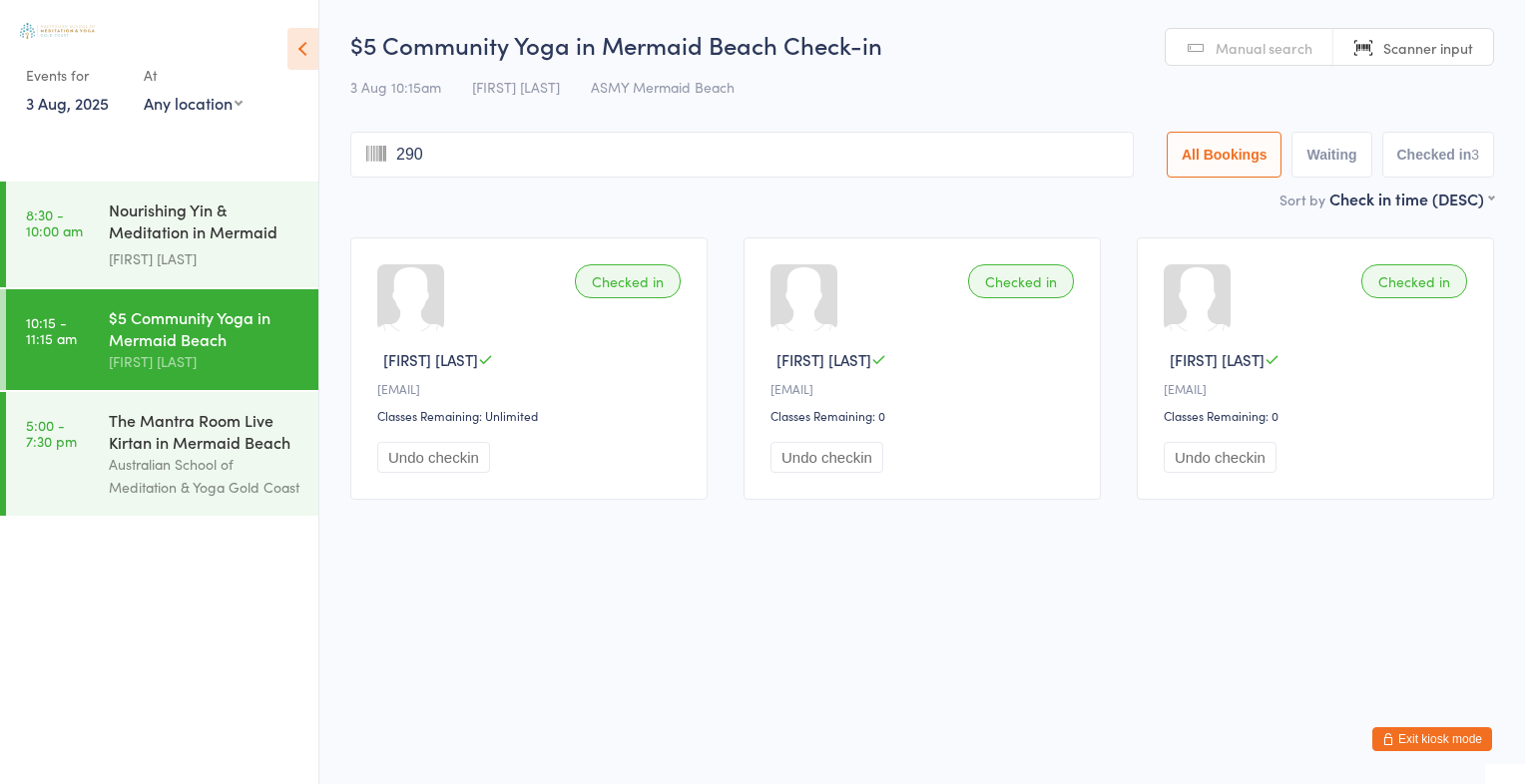 type on "2908" 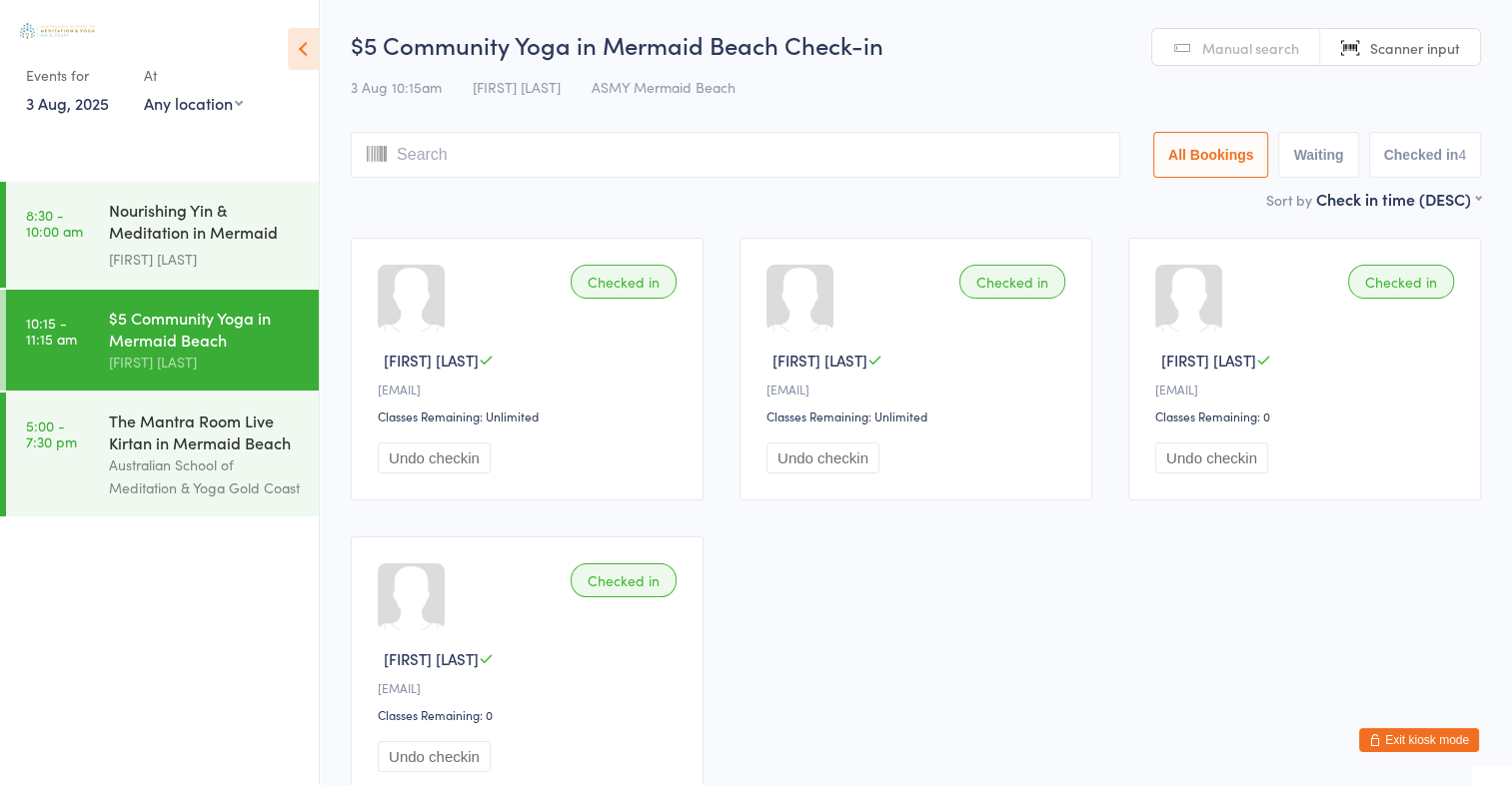 click on "Manual search" at bounding box center (1250, 48) 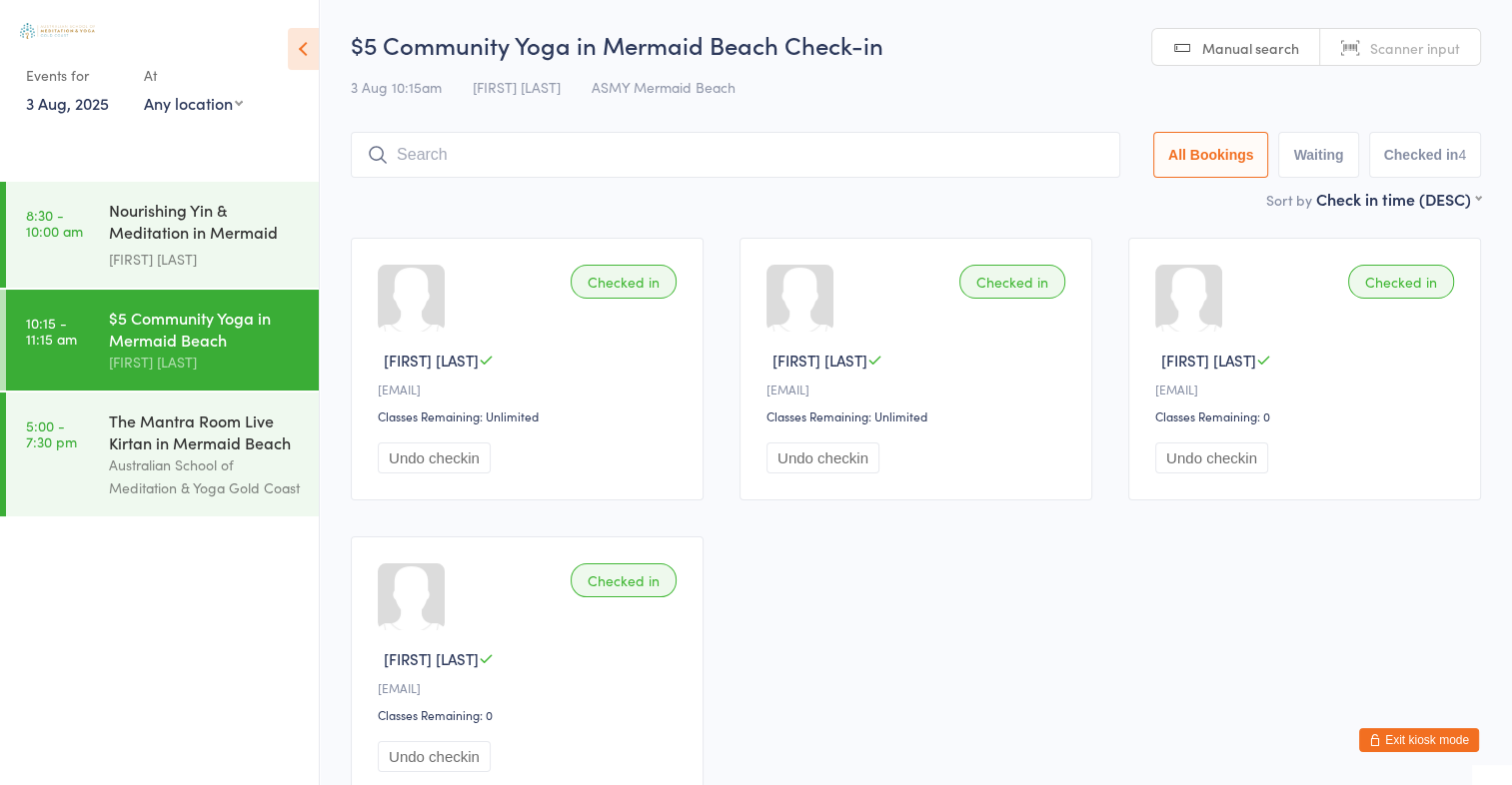 click at bounding box center [736, 155] 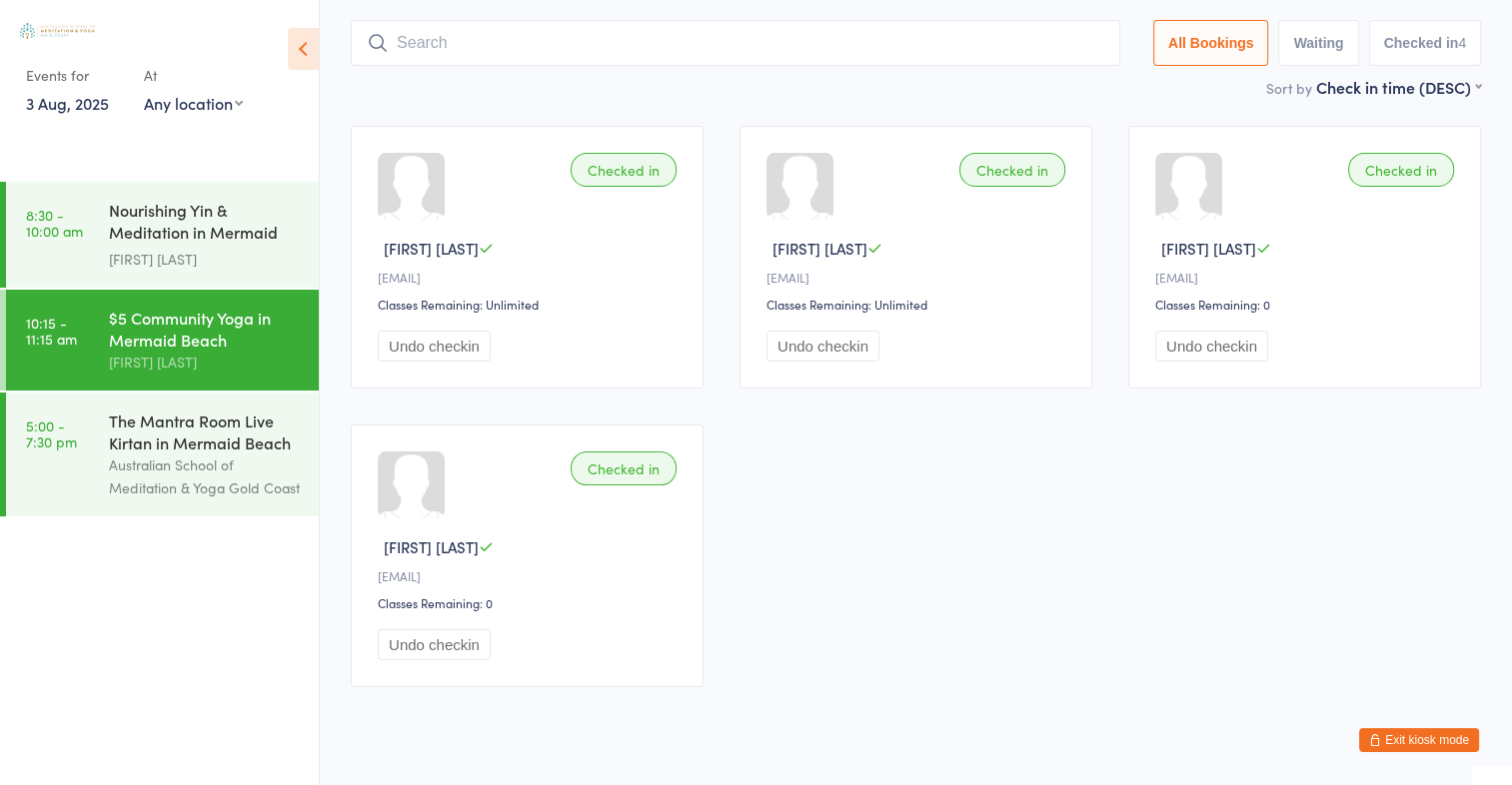 scroll, scrollTop: 132, scrollLeft: 0, axis: vertical 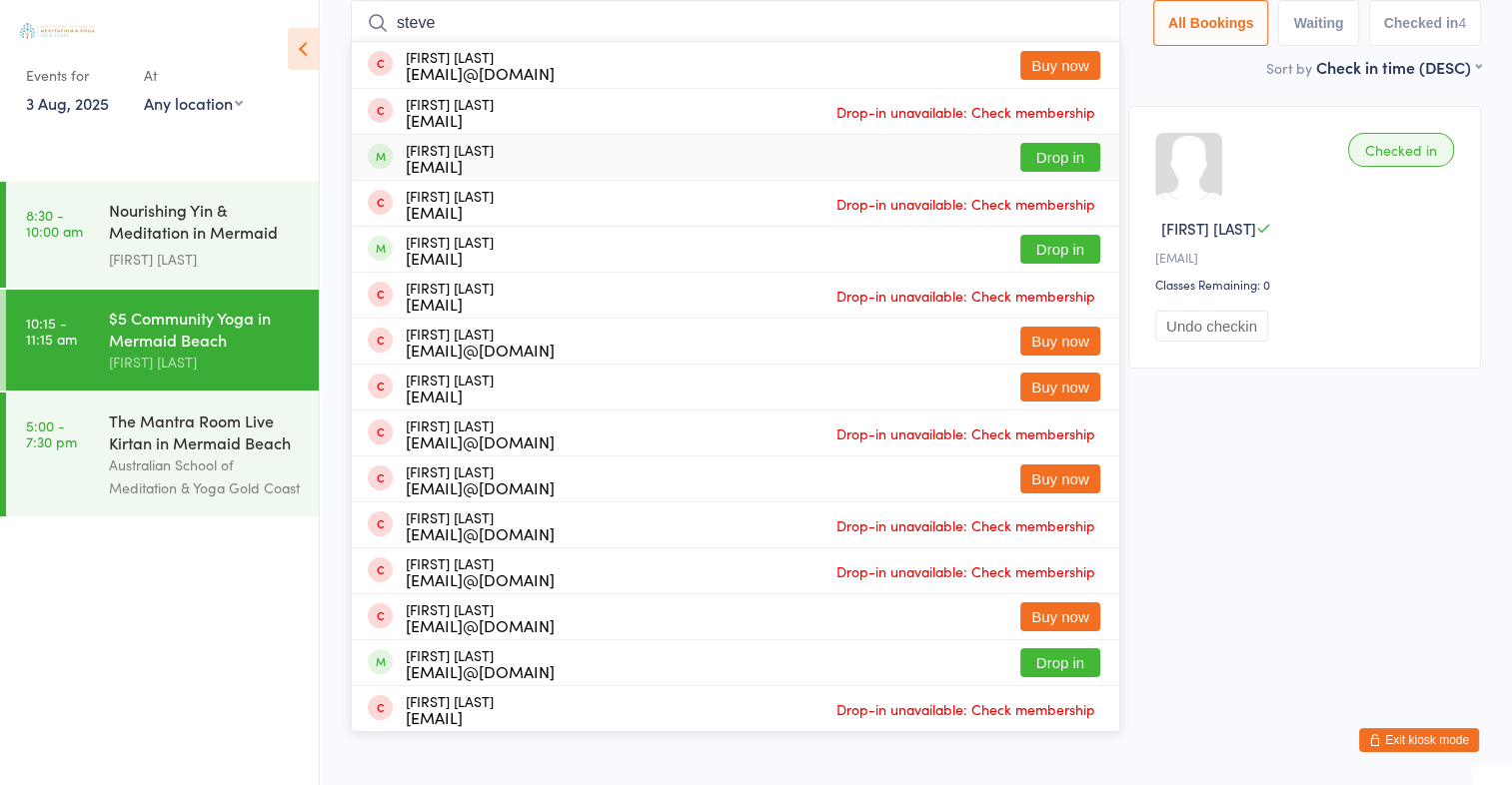 type on "steve" 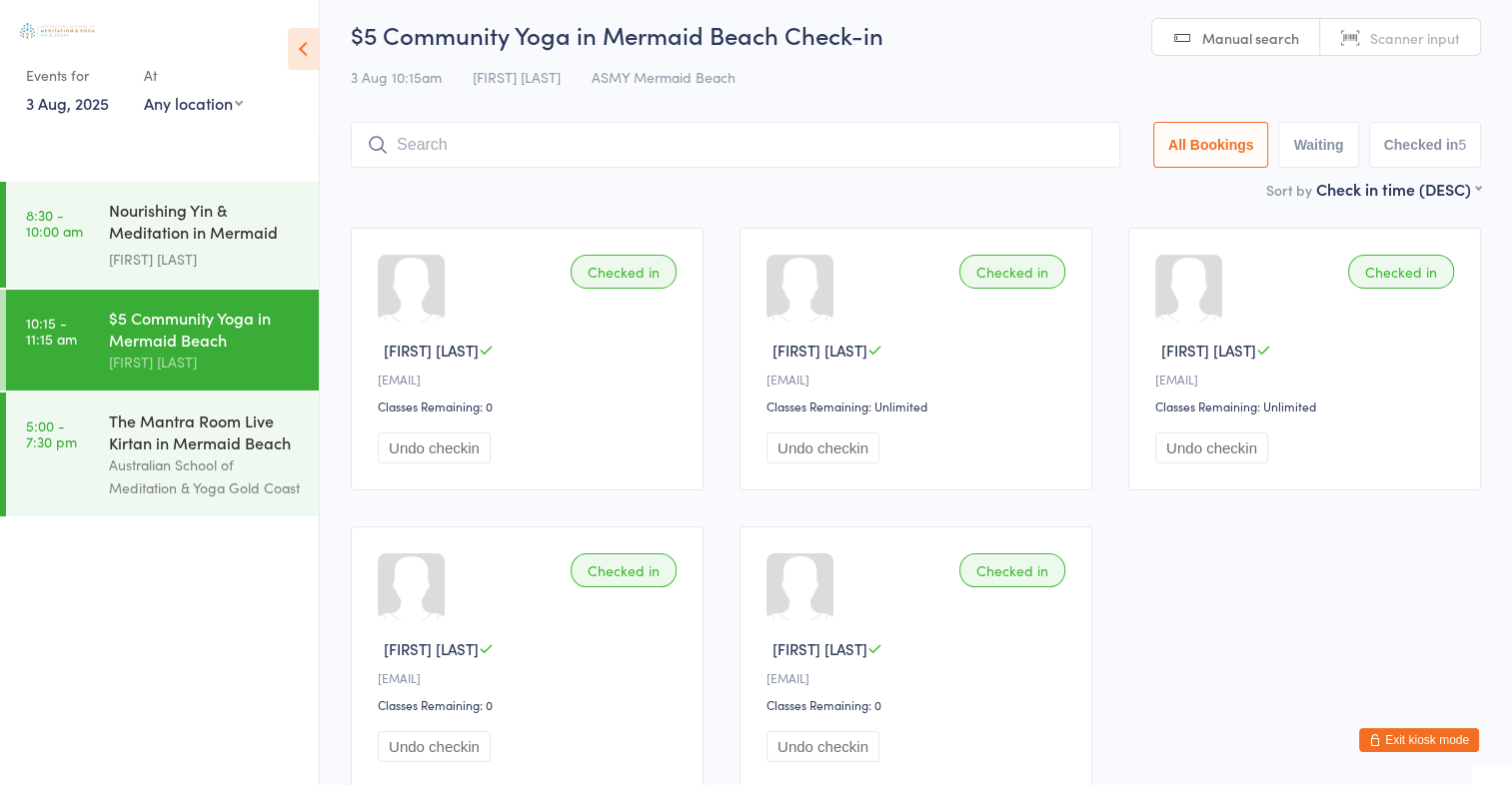 scroll, scrollTop: 0, scrollLeft: 0, axis: both 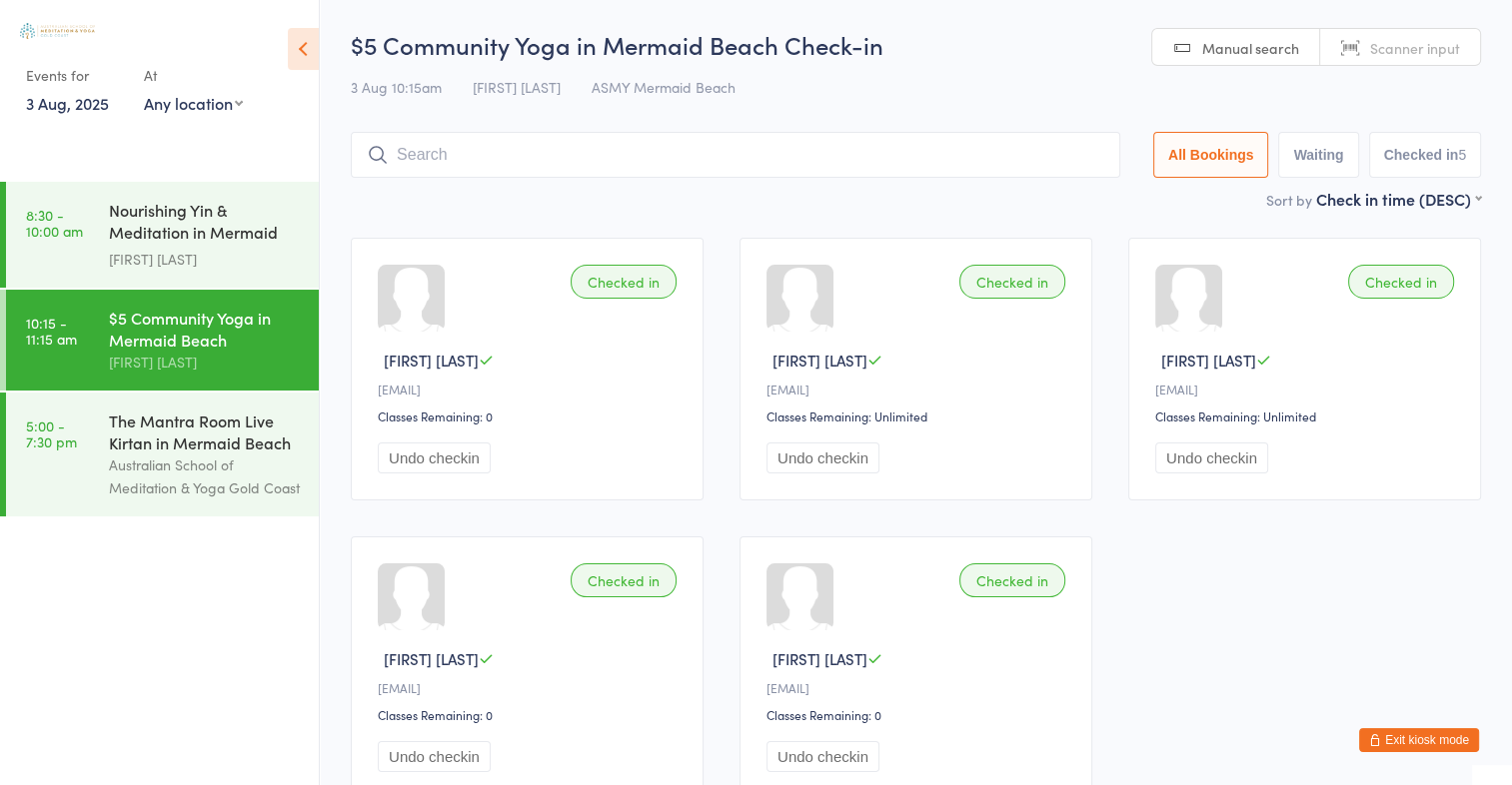 click on "Scanner input" at bounding box center (1415, 48) 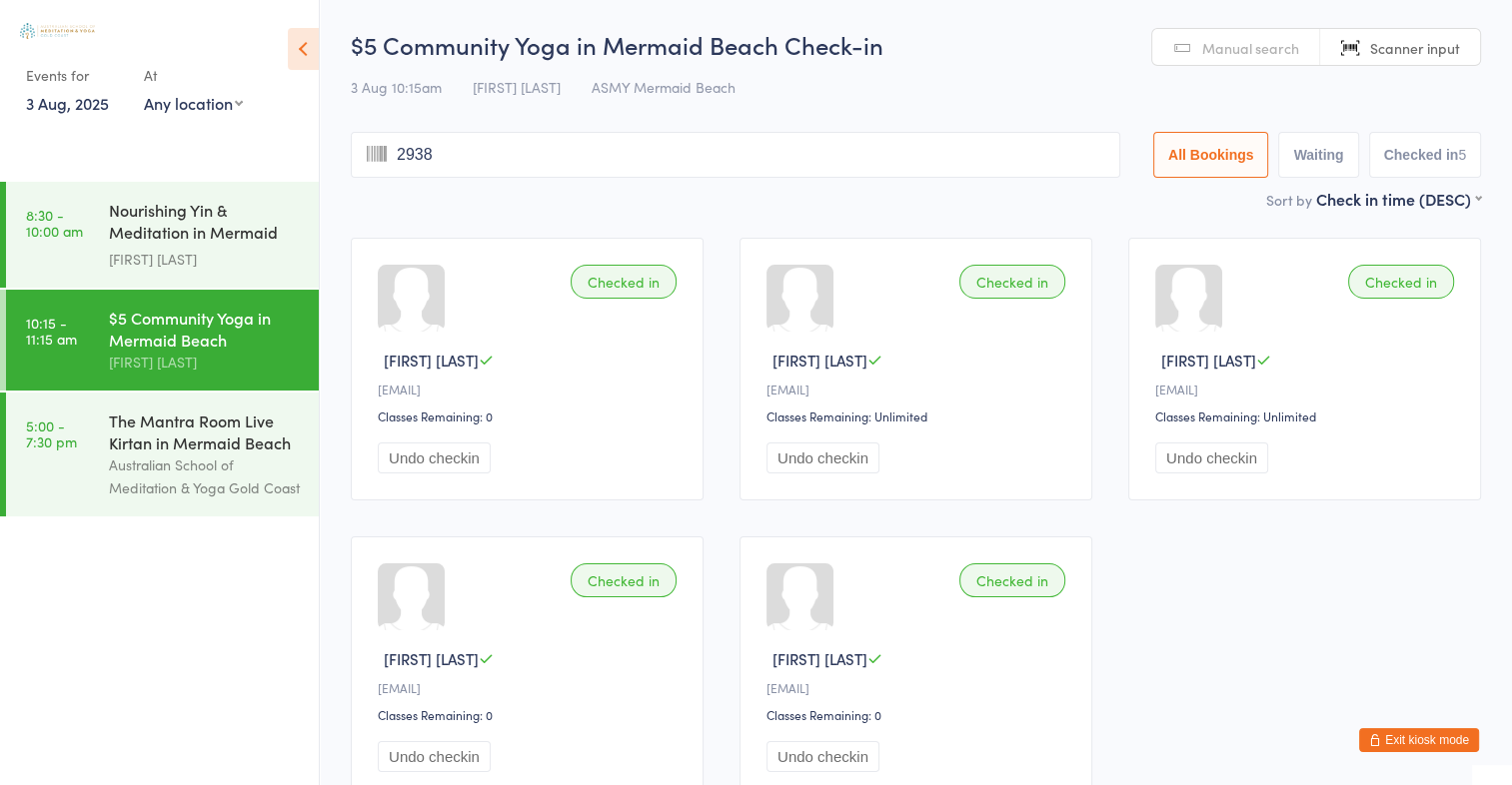 type on "2938" 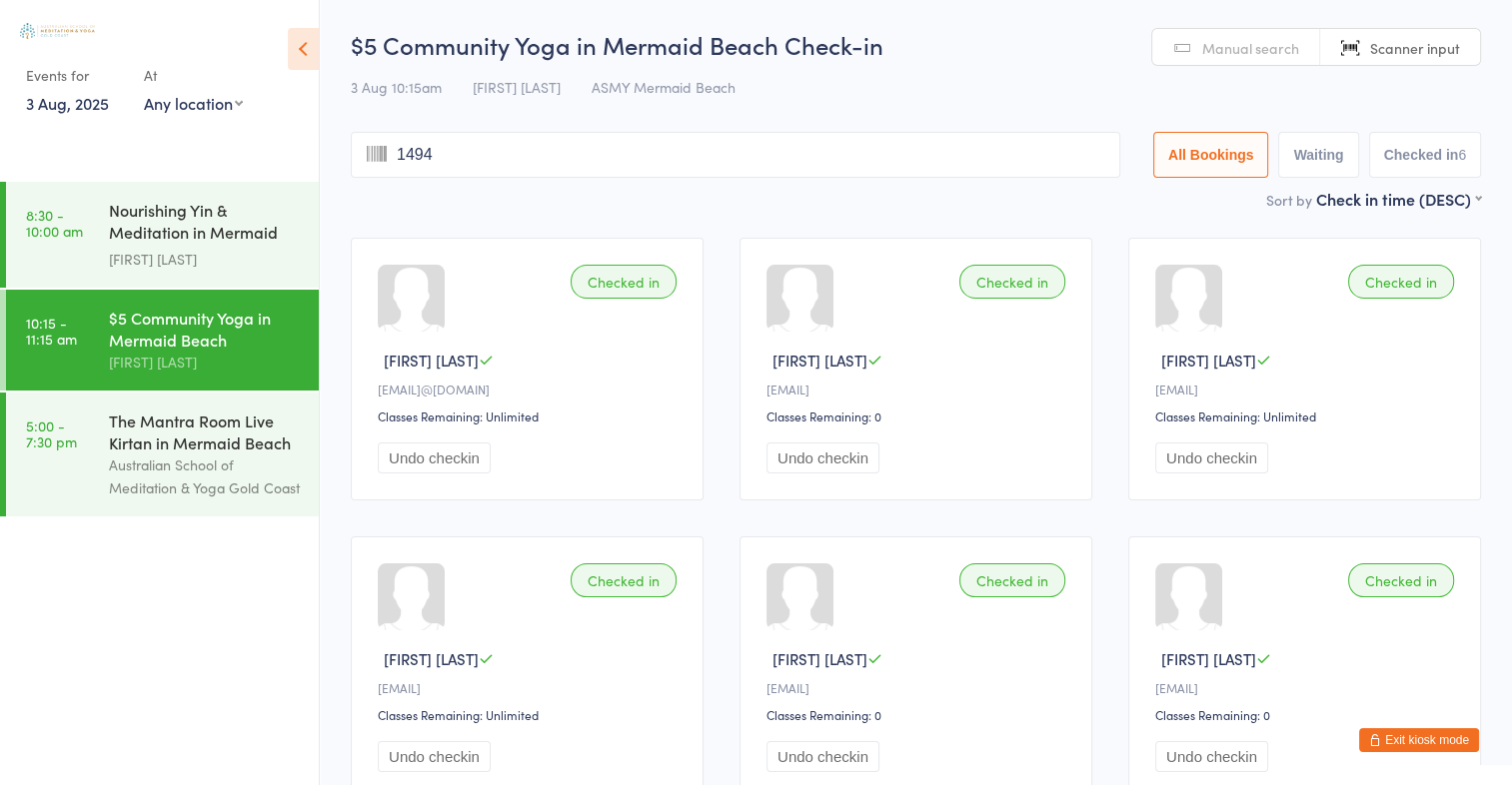 type on "1494" 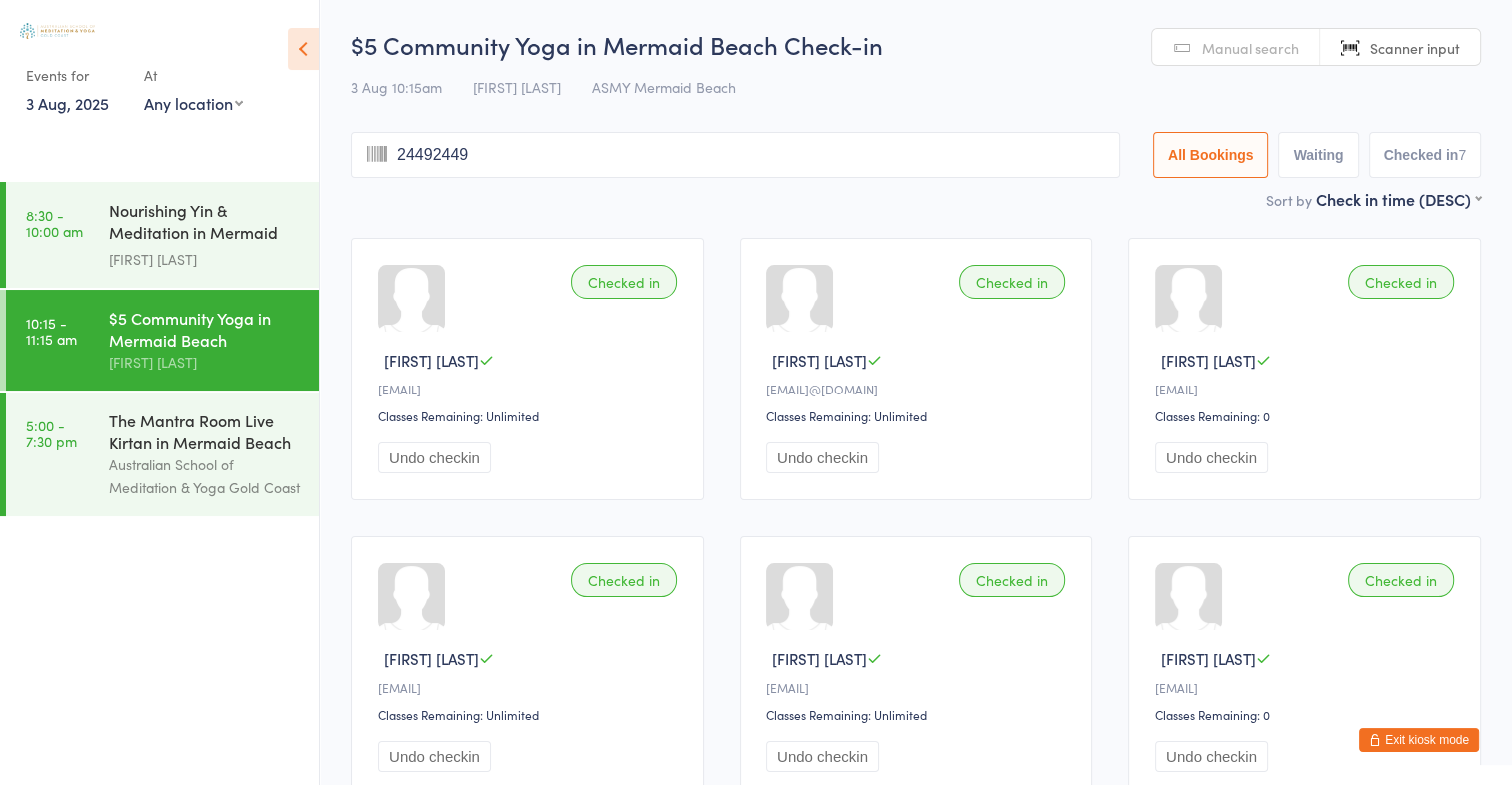 type on "24492449" 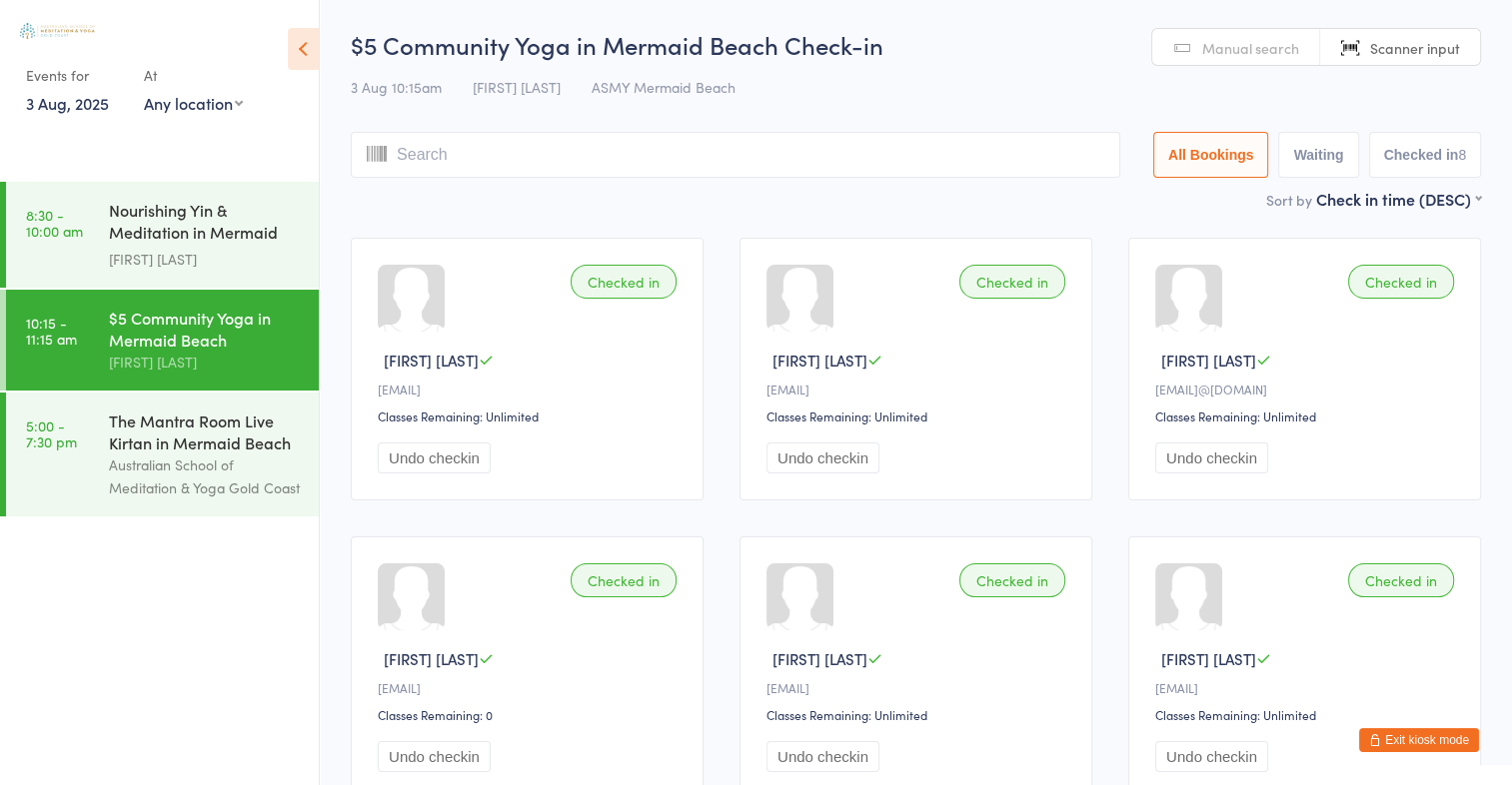 click on "Manual search" at bounding box center (1250, 48) 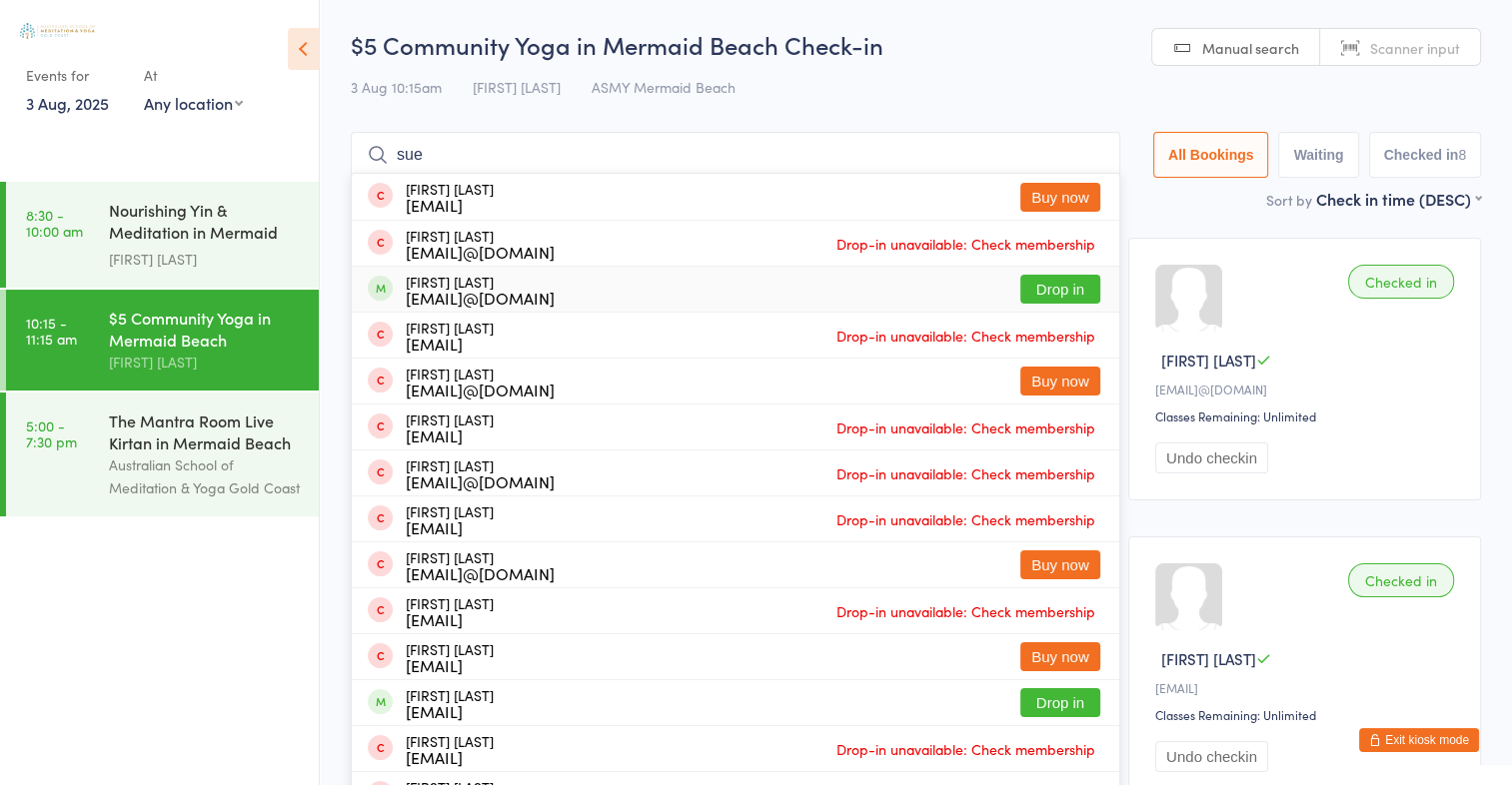 type on "sue" 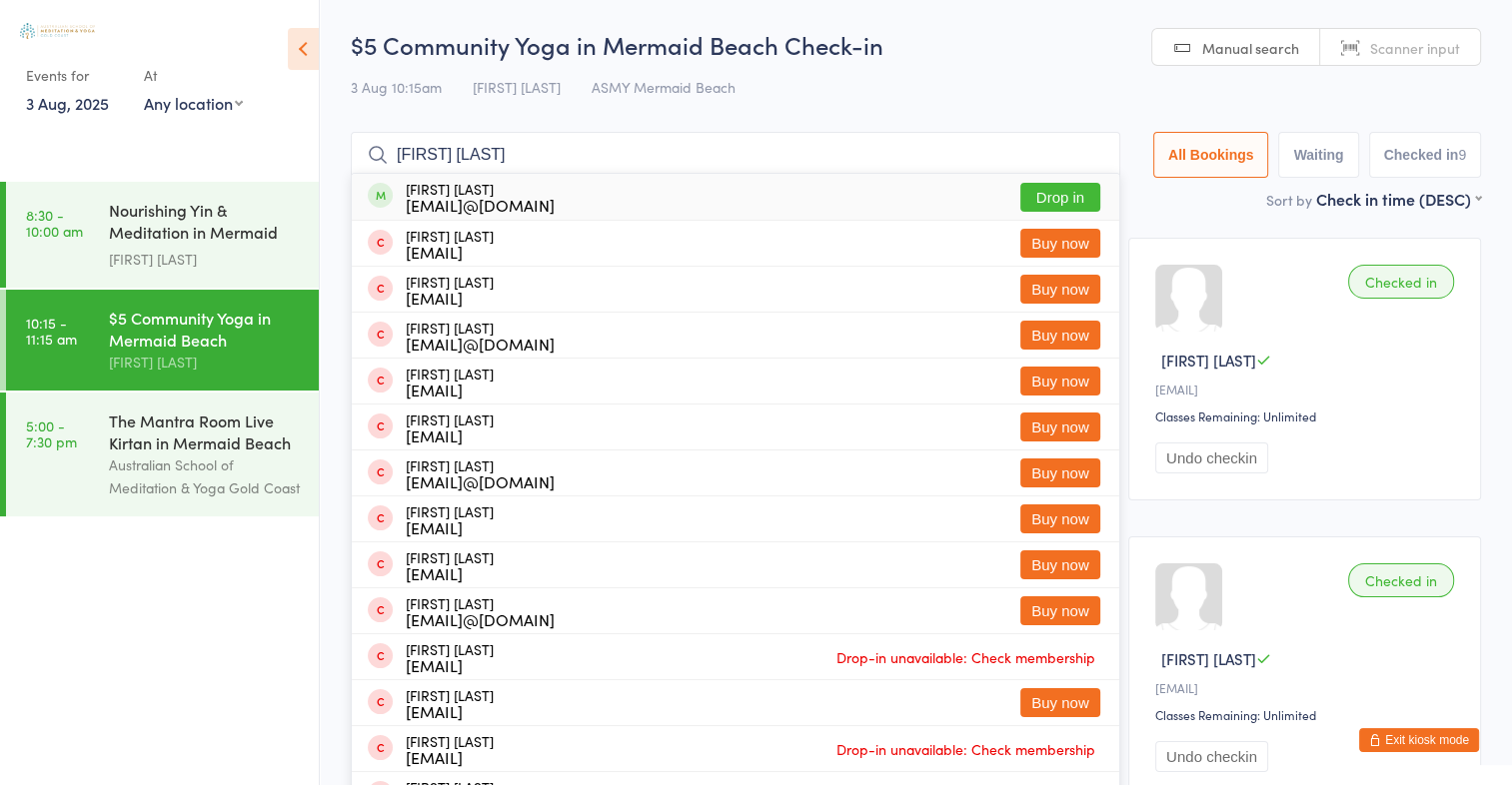 type on "[FIRST] [LAST]" 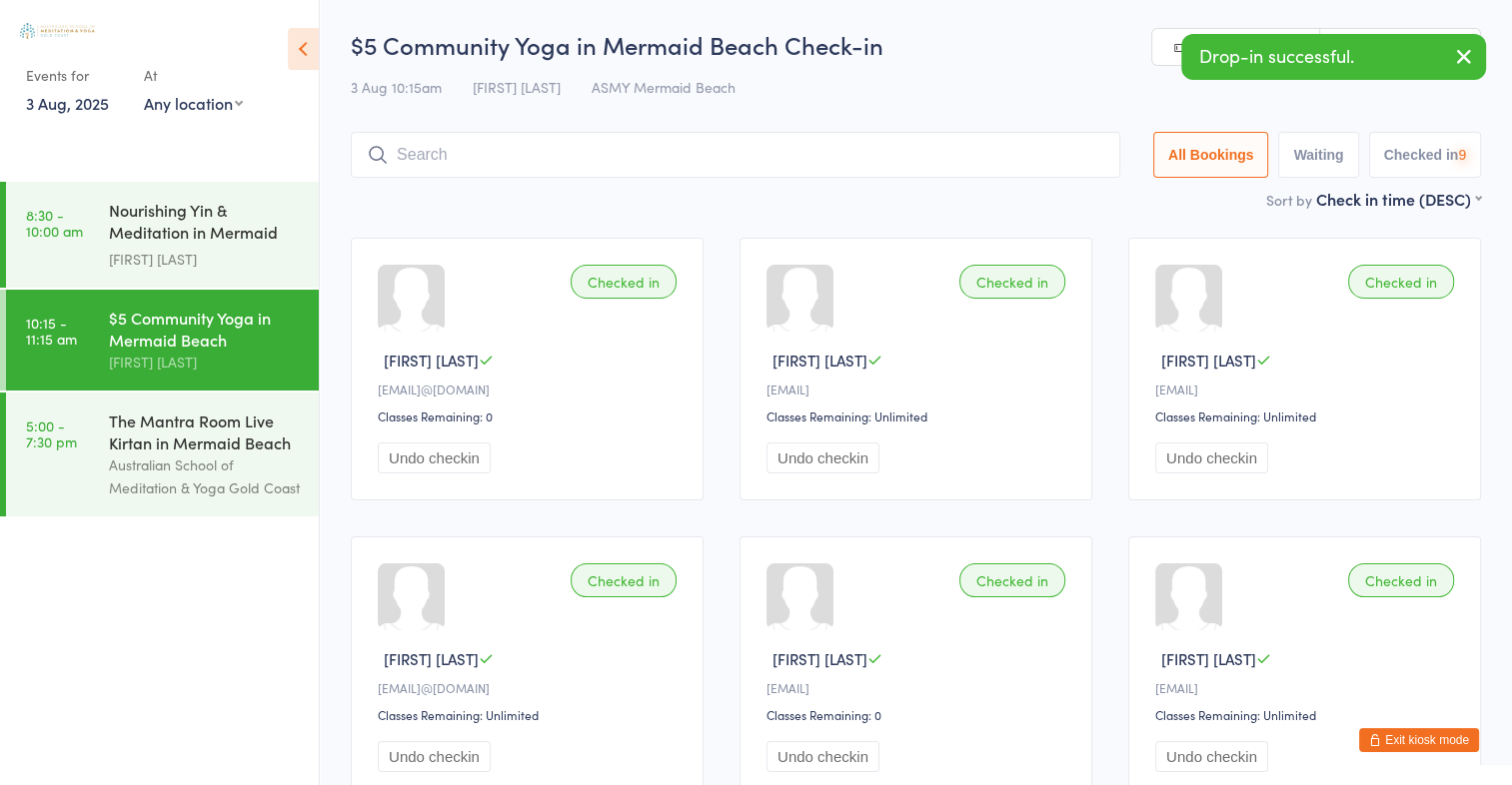 click on "Sort by   Check in time (DESC) First name (ASC) First name (DESC) Last name (ASC) Last name (DESC) Check in time (ASC) Check in time (DESC)" at bounding box center (915, 199) 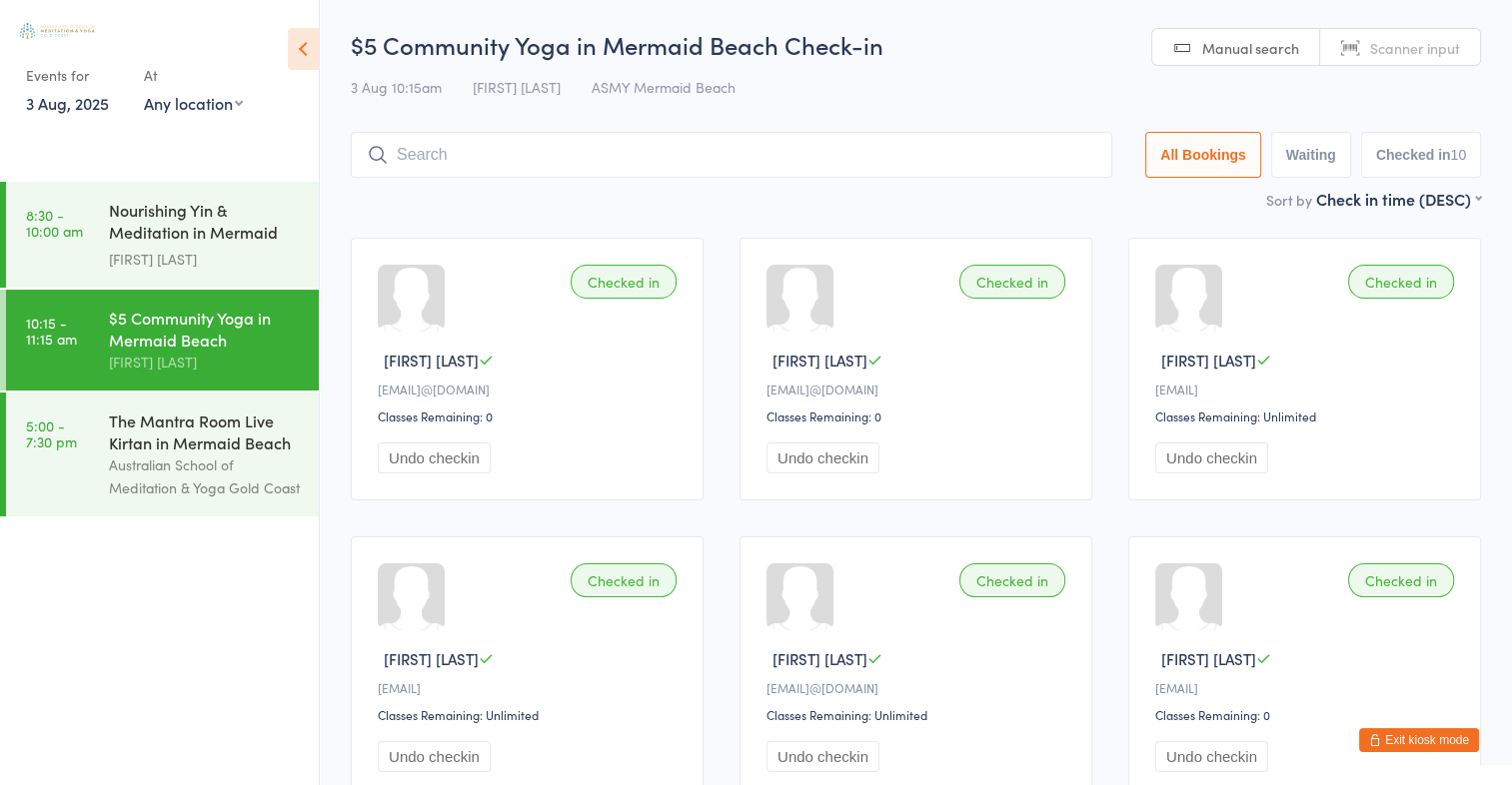 click at bounding box center [732, 155] 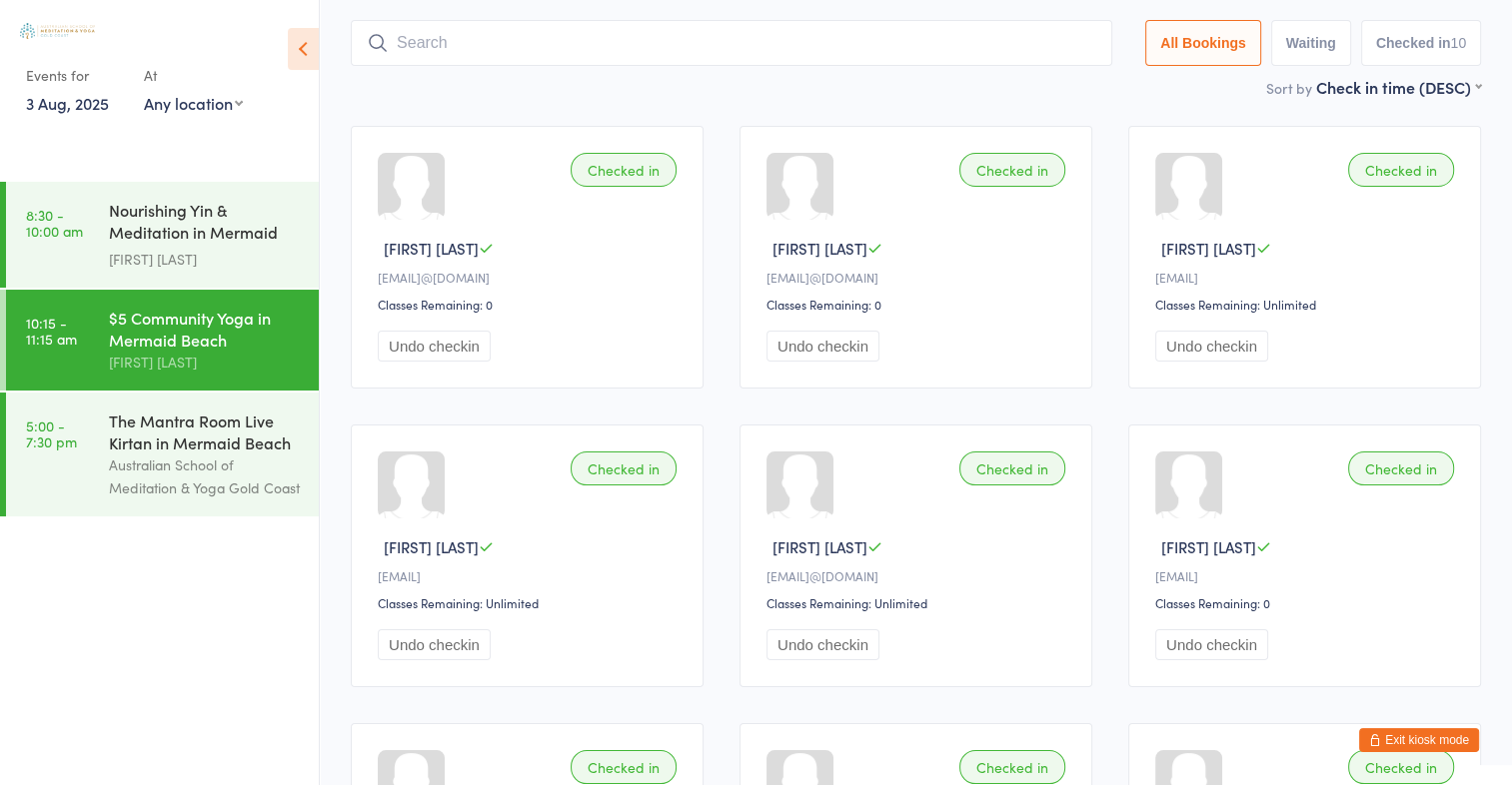 scroll, scrollTop: 132, scrollLeft: 0, axis: vertical 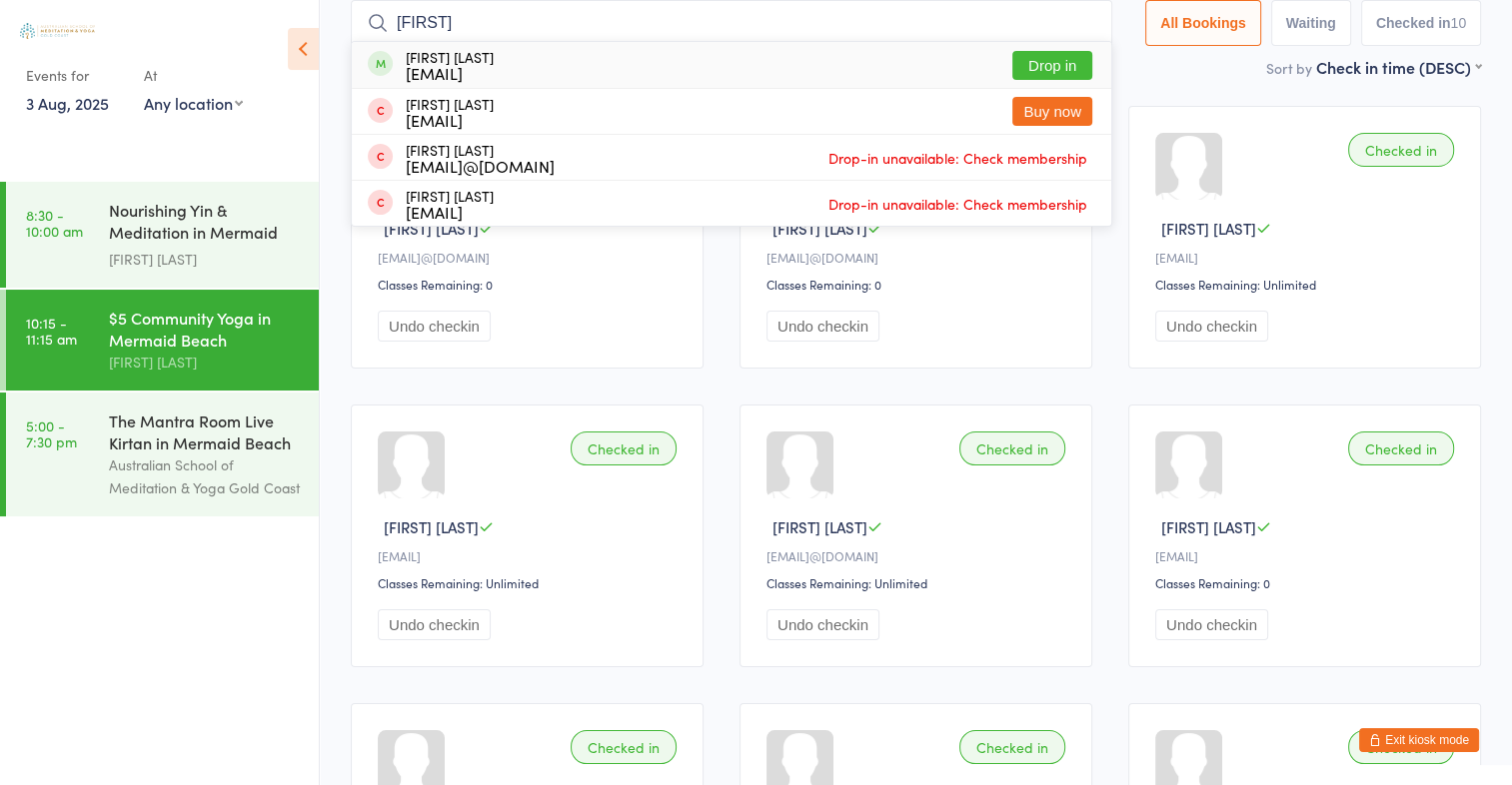 type on "[FIRST]" 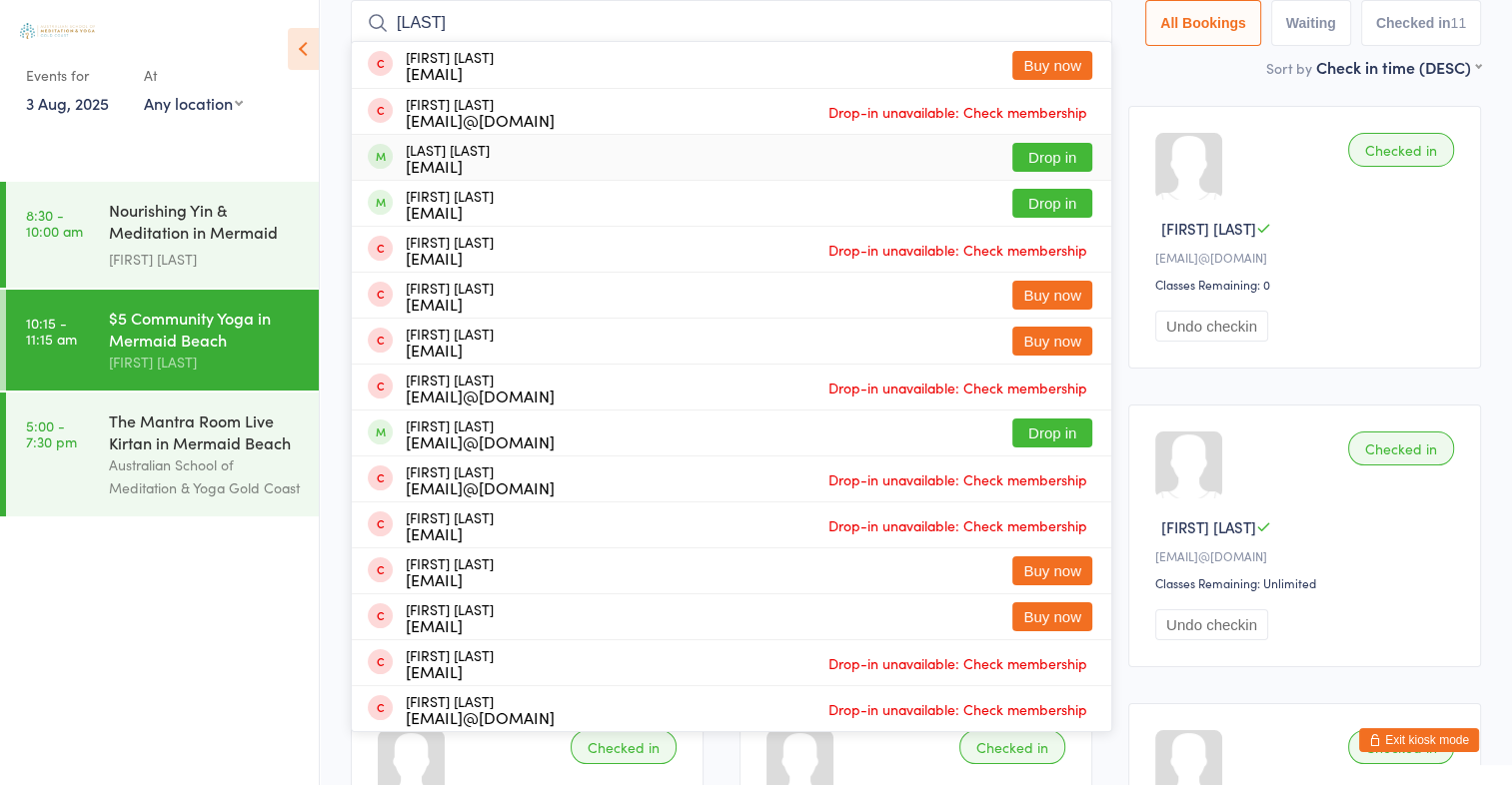 type on "[LAST]" 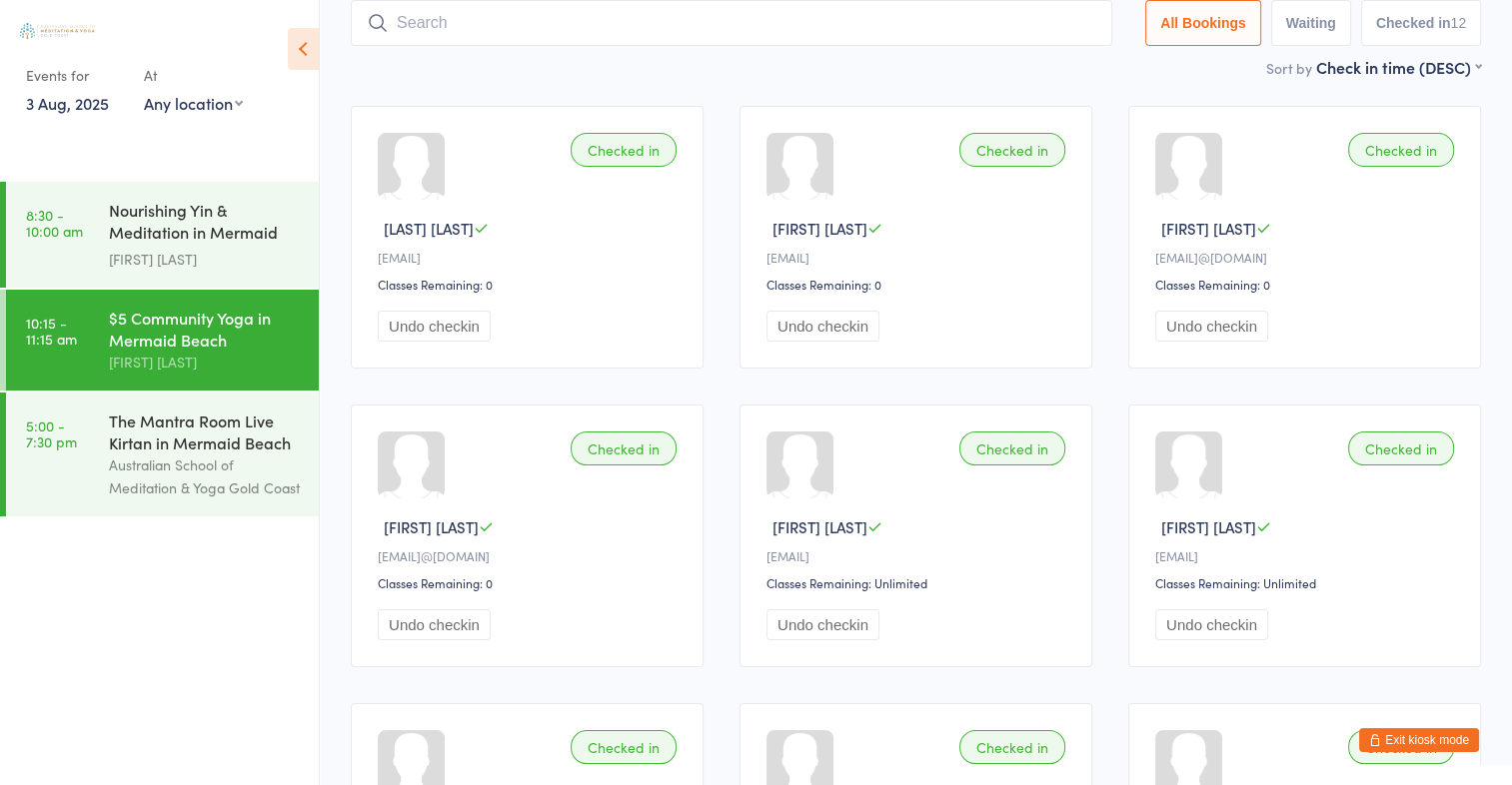 scroll, scrollTop: 0, scrollLeft: 0, axis: both 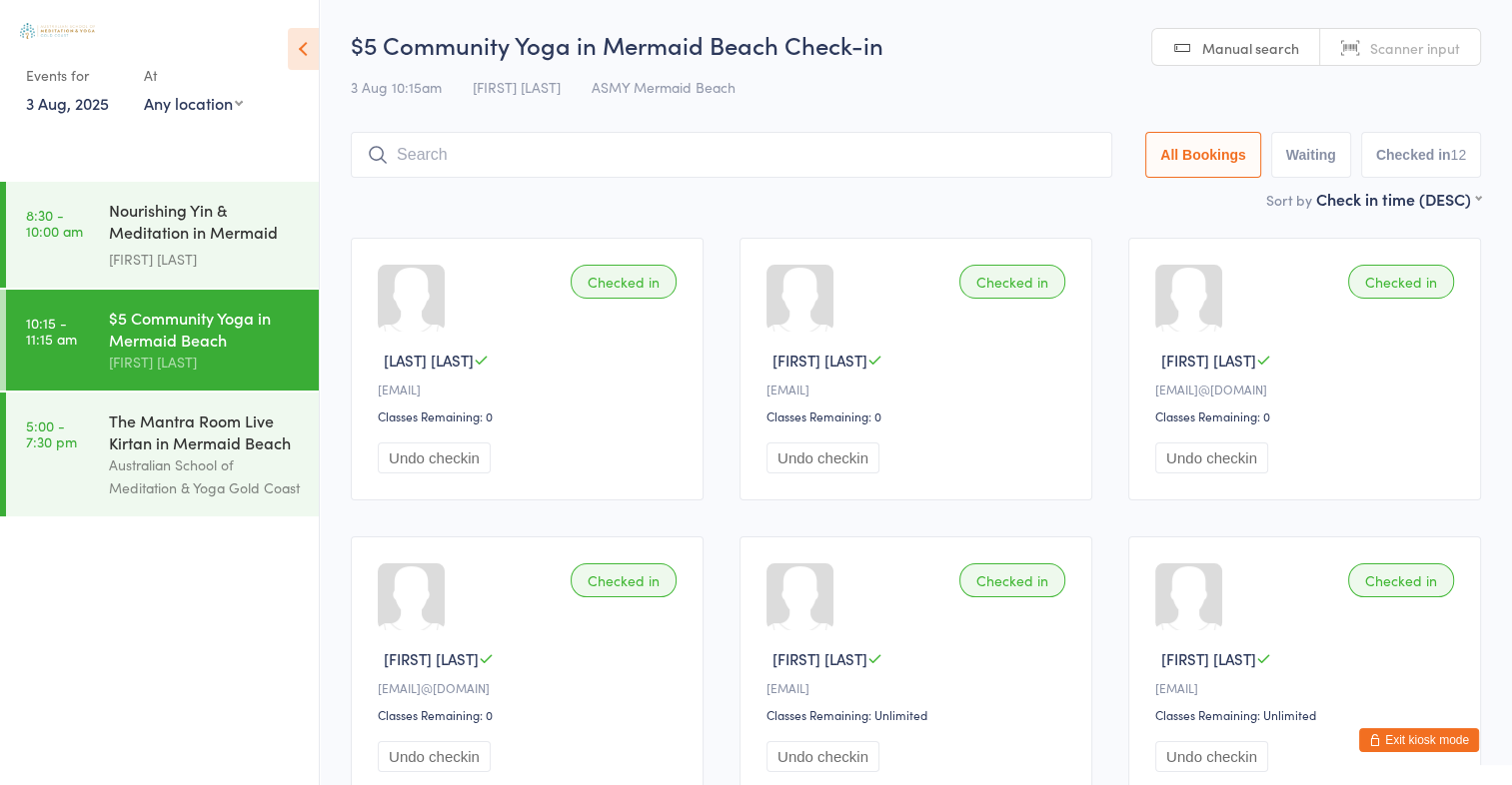 click on "Scanner input" at bounding box center (1415, 48) 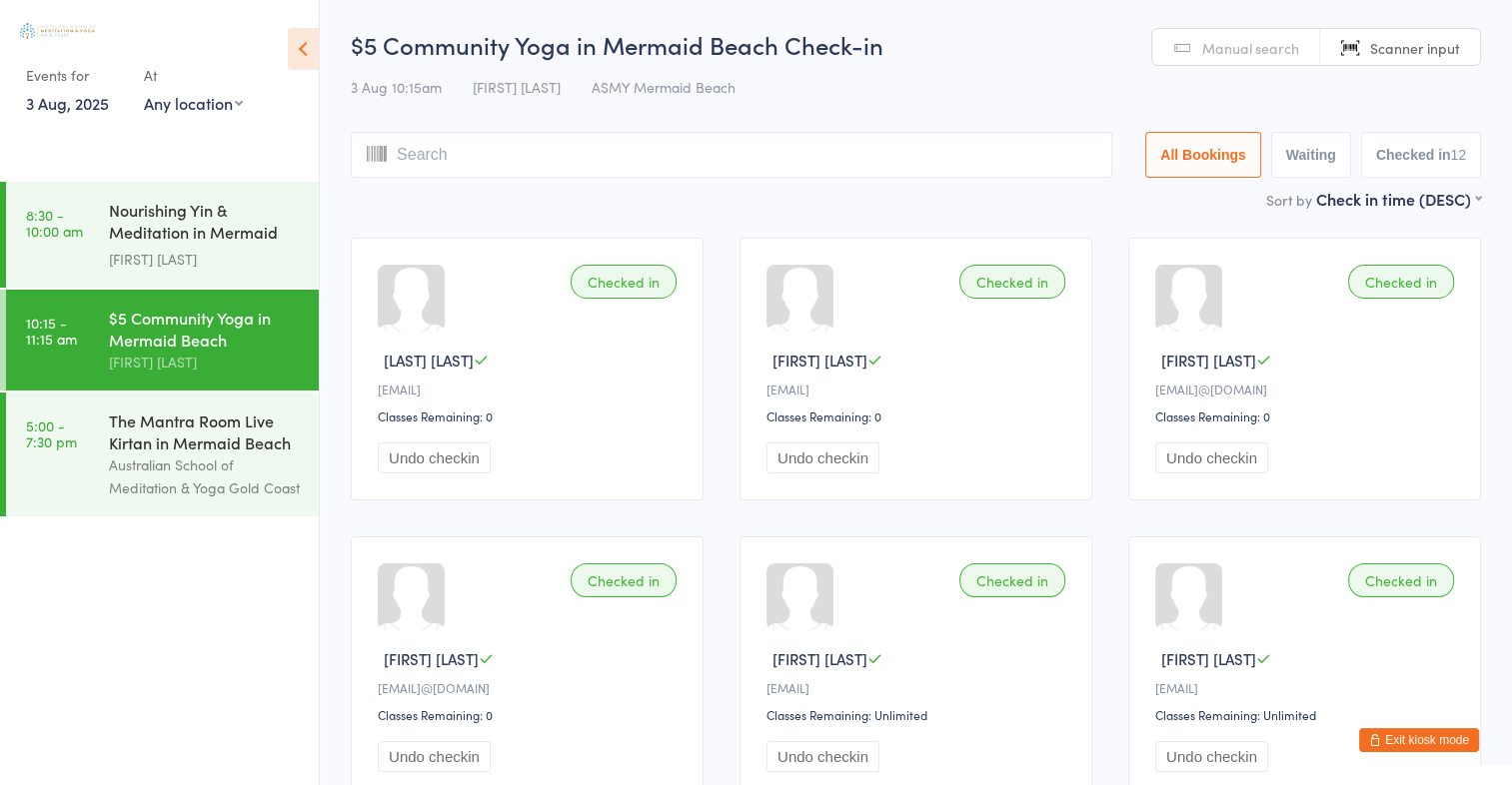 click on "Scanner input" at bounding box center [1415, 48] 